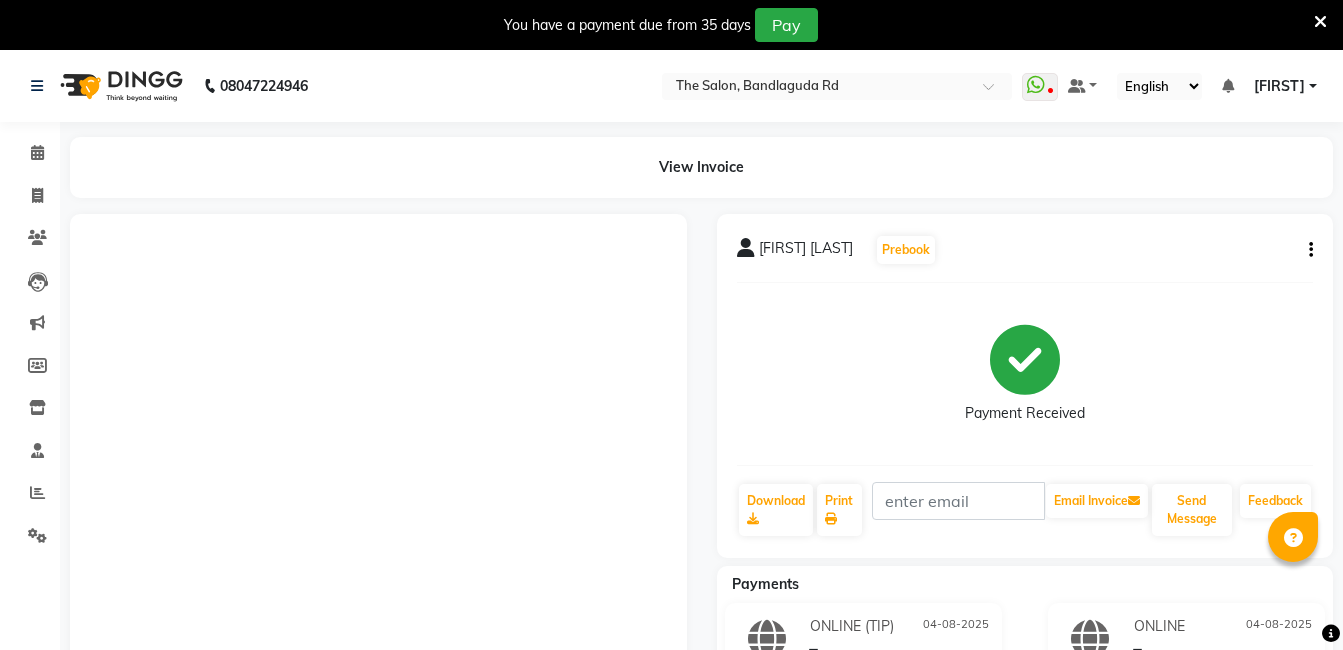 scroll, scrollTop: 0, scrollLeft: 0, axis: both 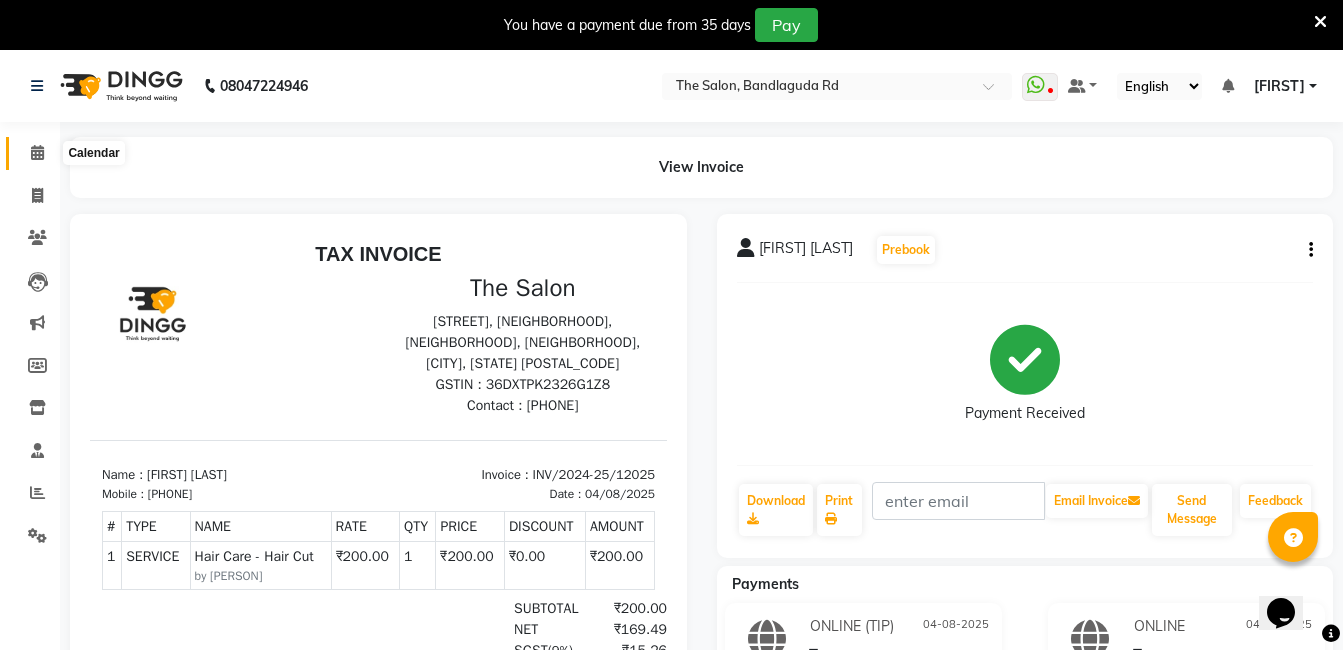 click 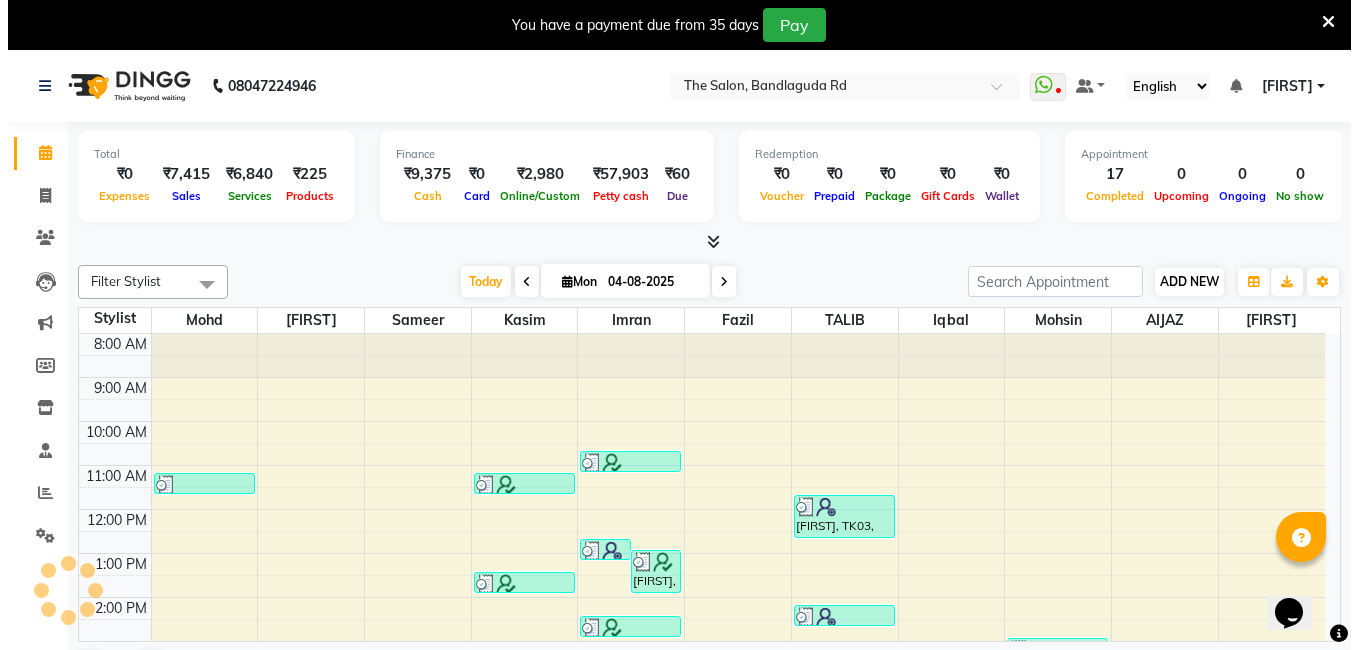 scroll, scrollTop: 0, scrollLeft: 0, axis: both 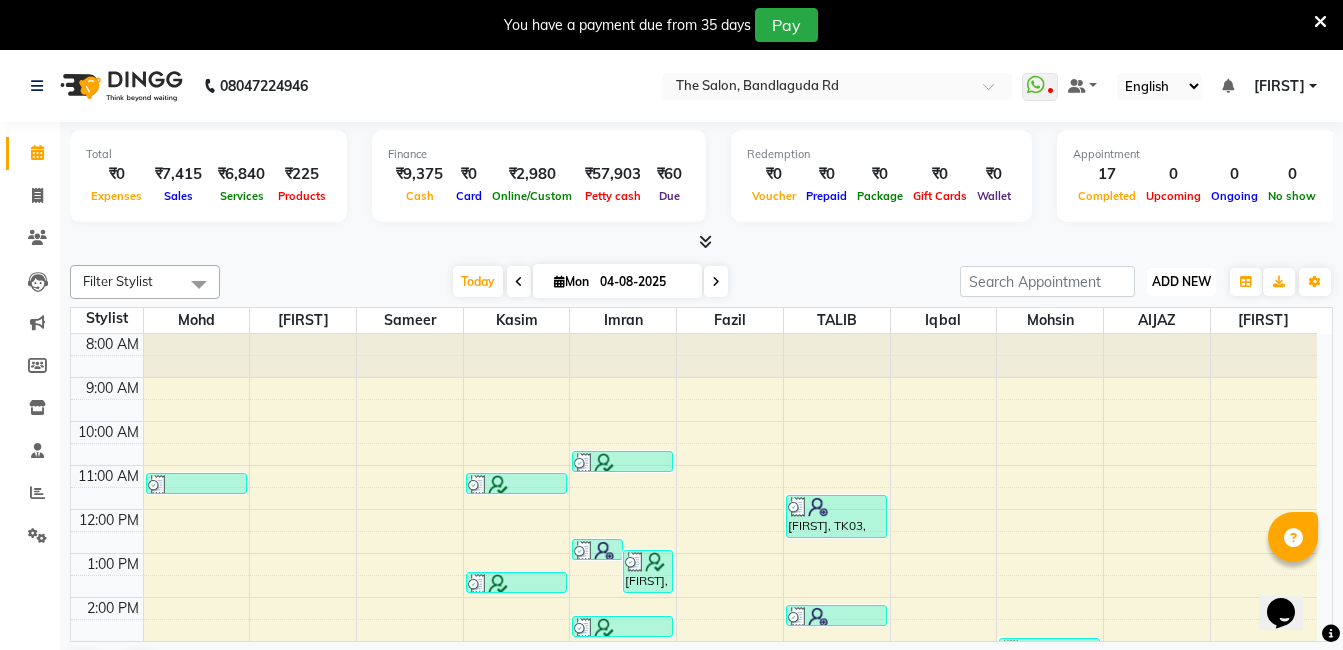 click on "ADD NEW" at bounding box center (1181, 281) 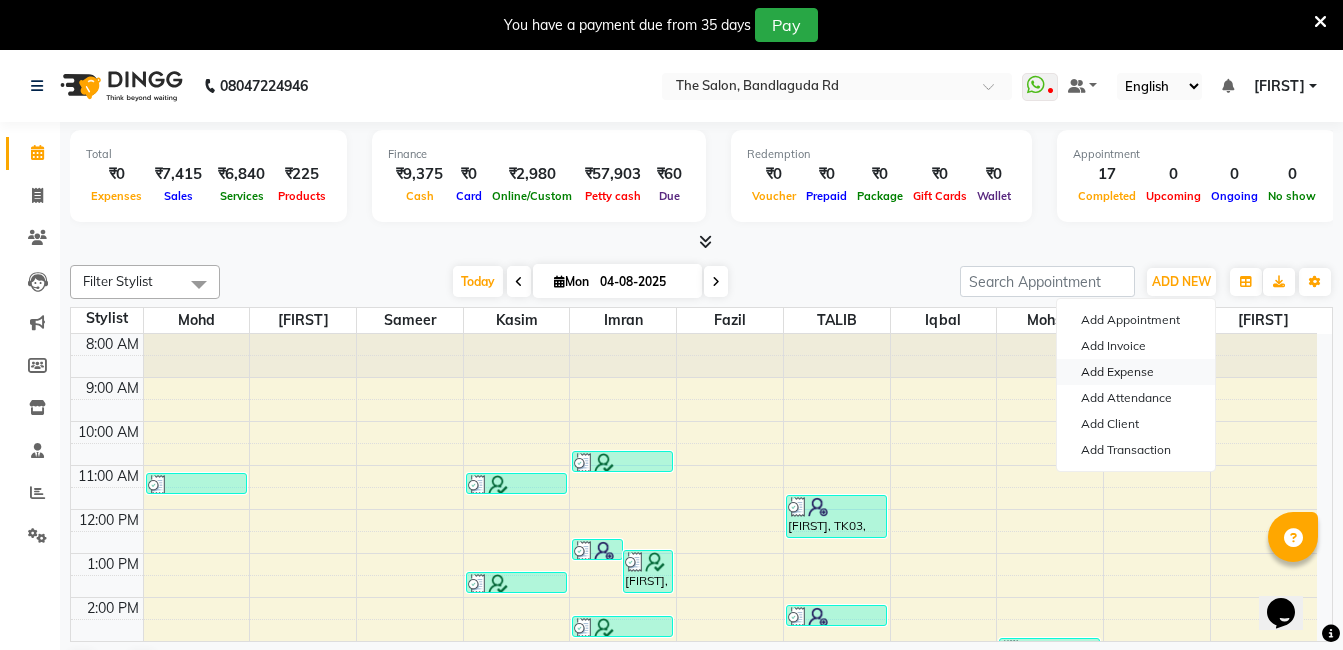 click on "Add Expense" at bounding box center [1136, 372] 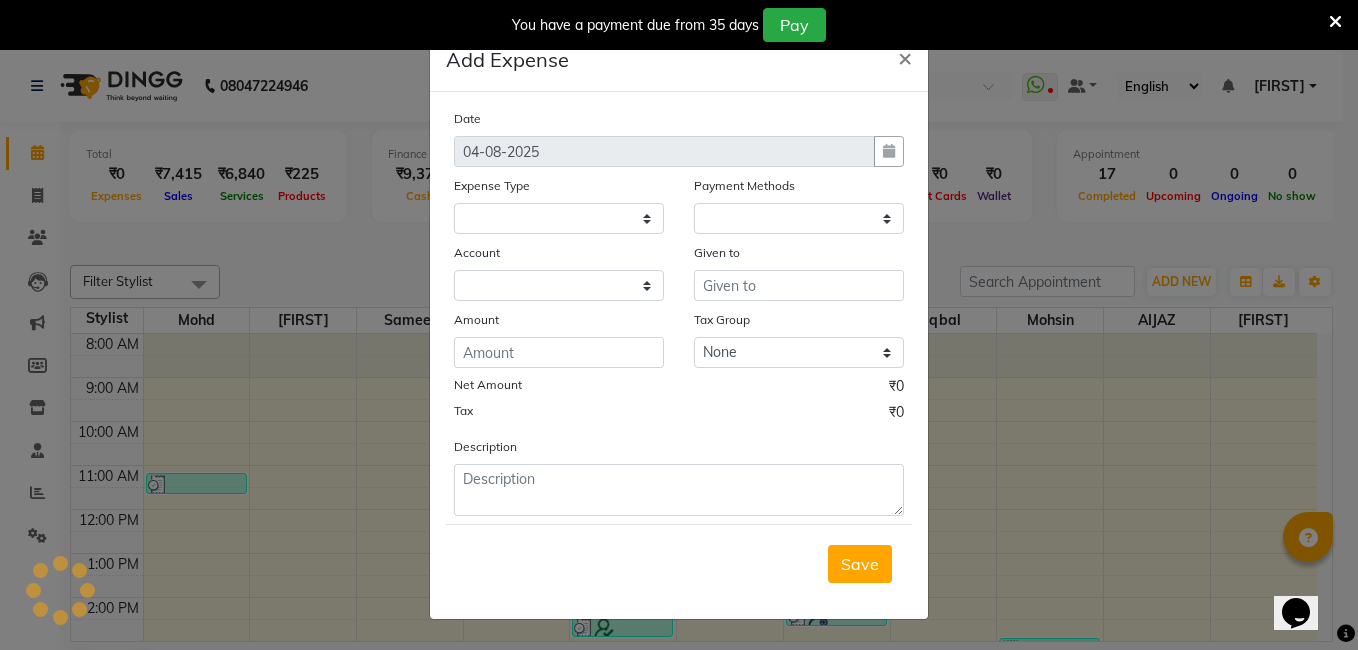 select 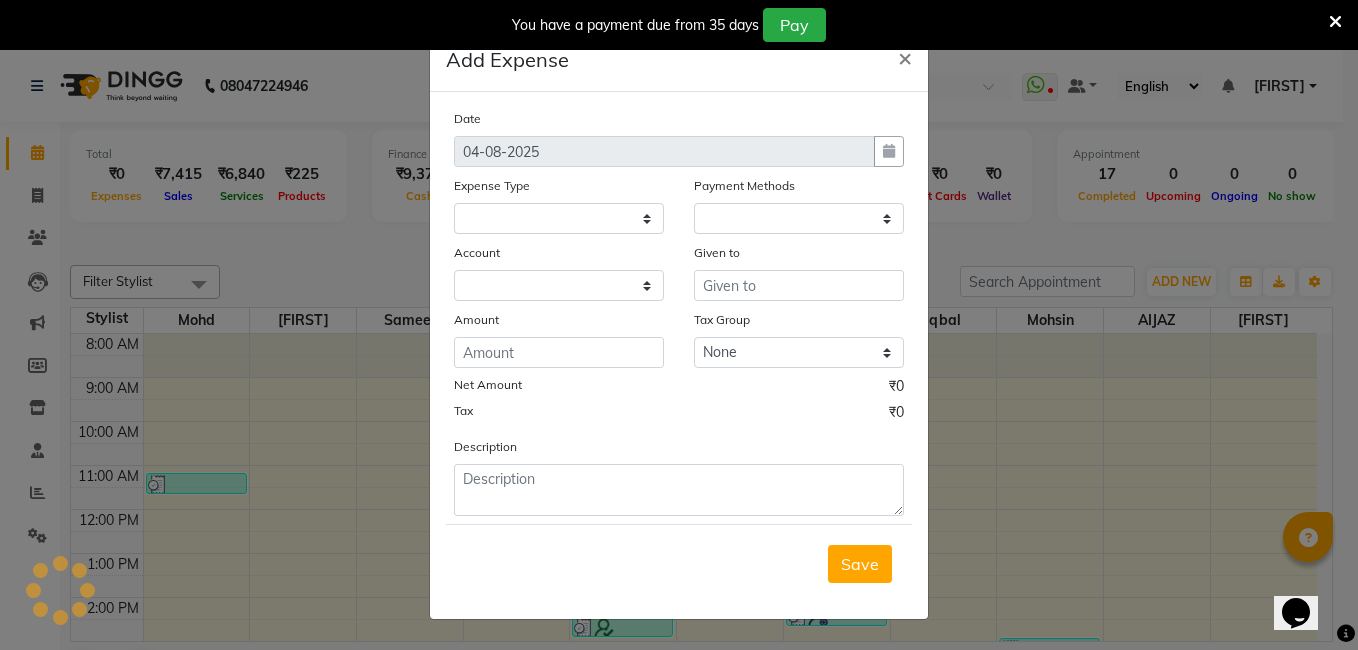 select on "1" 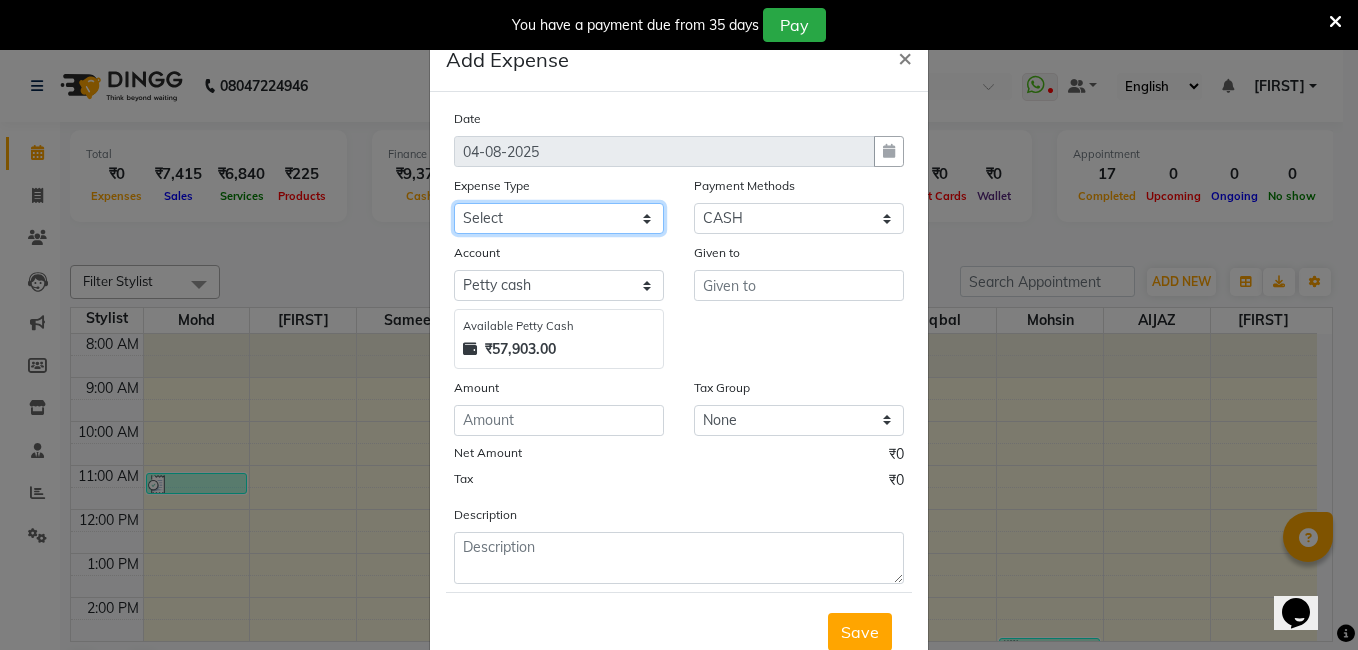 drag, startPoint x: 559, startPoint y: 221, endPoint x: 559, endPoint y: 237, distance: 16 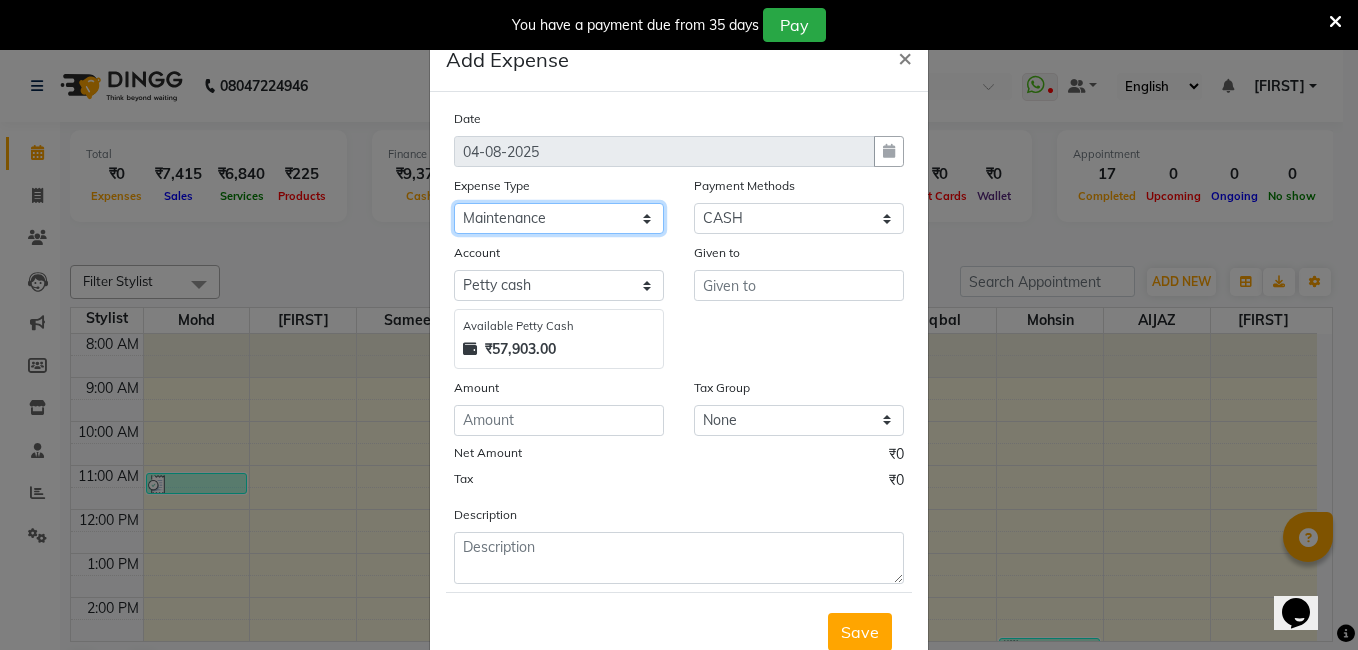 click on "Select Advance Salary aijaz bhai aijaz bhai chitti 10april Auto - Iqbal Bhai Bank charges BEGGAR Client Snacks daily target dev distributions beardo Incentive khalid bhai 27 sep Lunch Maintenance RAUNAK ENTERPRISES BEARDO Rent Salary Staff Snacks staff tips Tea & Refreshment" 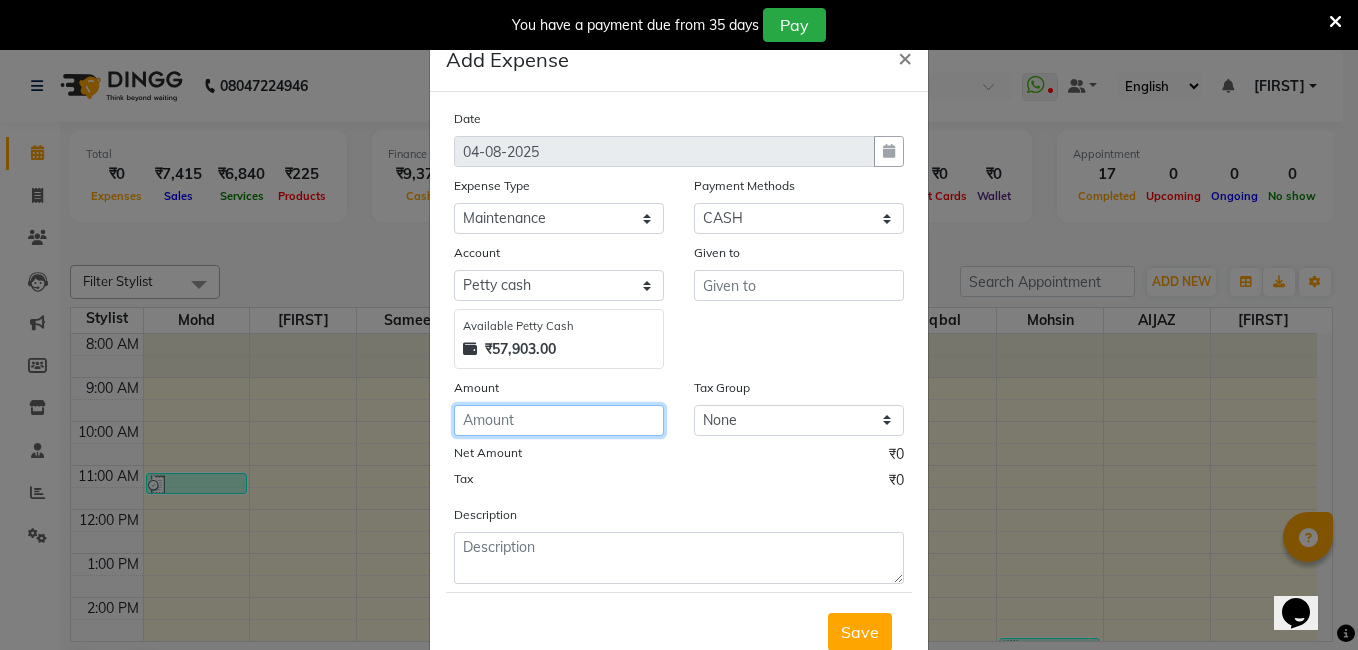 click 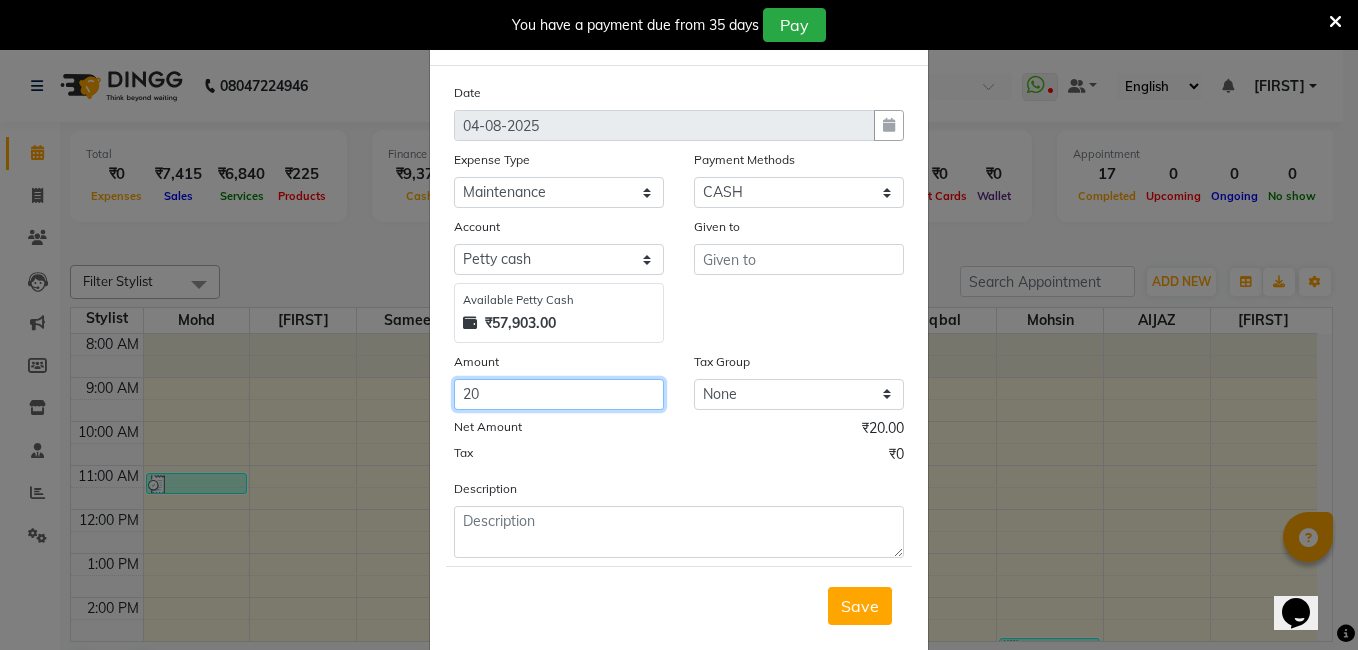 scroll, scrollTop: 66, scrollLeft: 0, axis: vertical 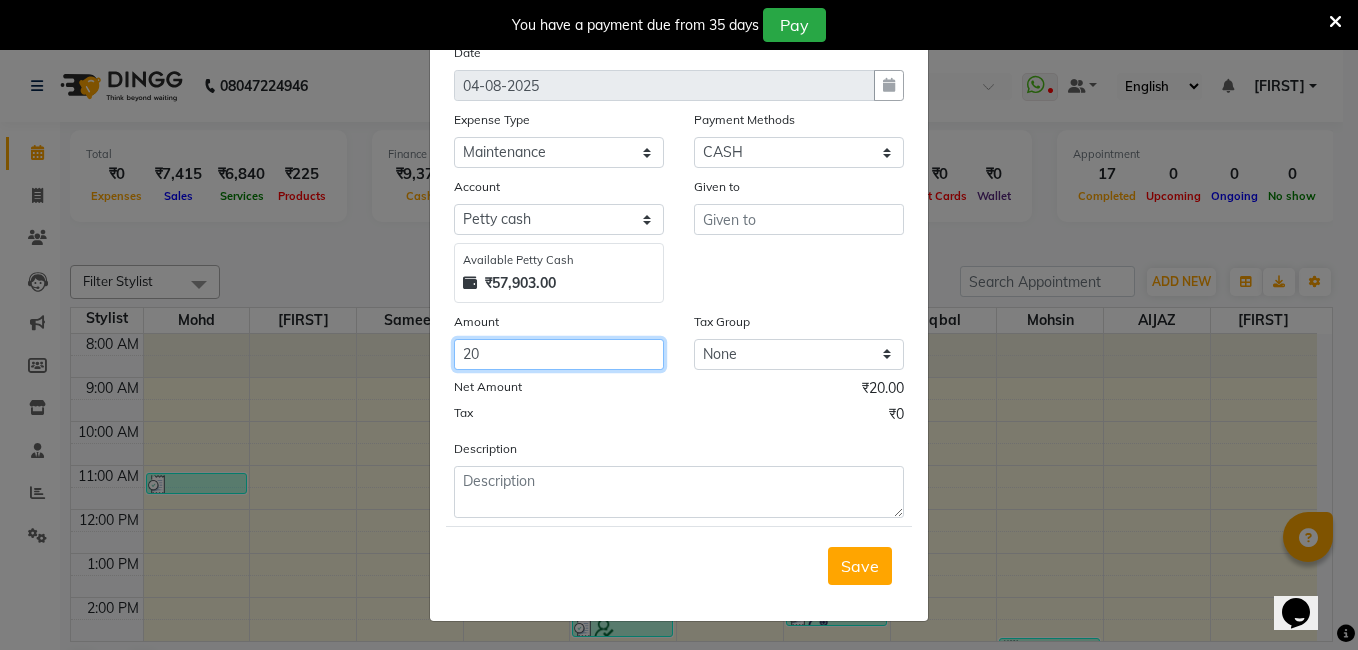 type on "20" 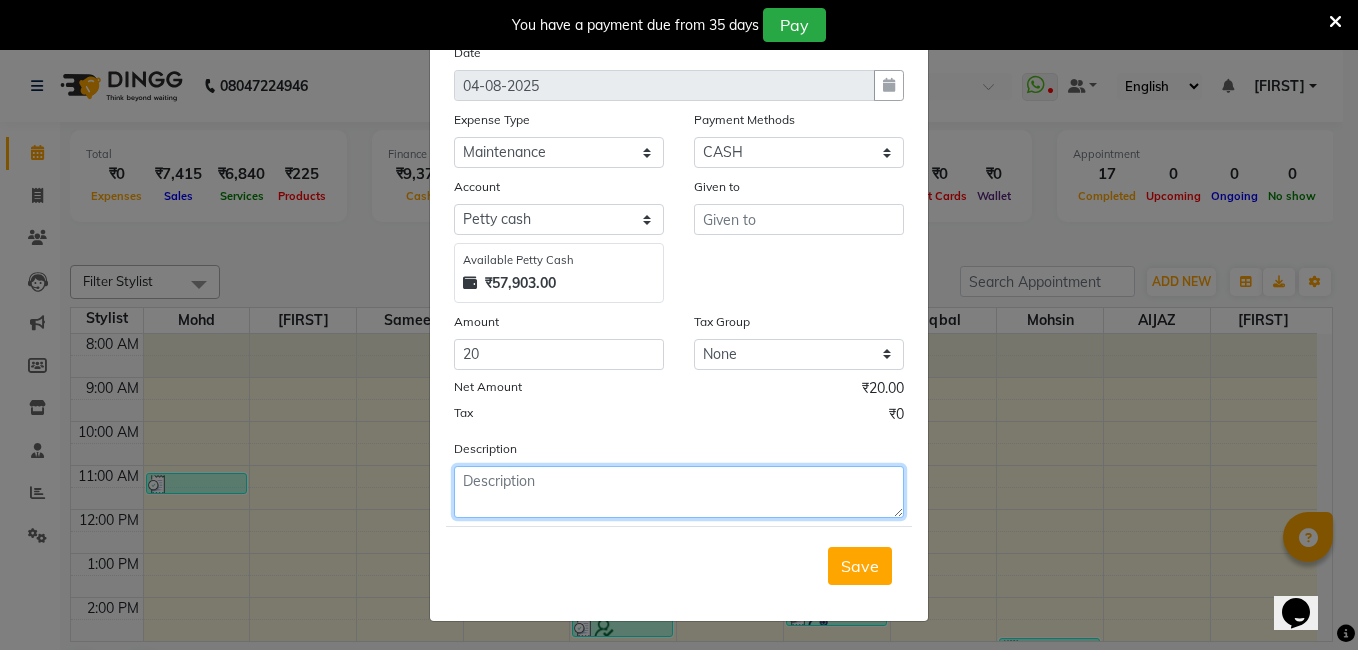 click 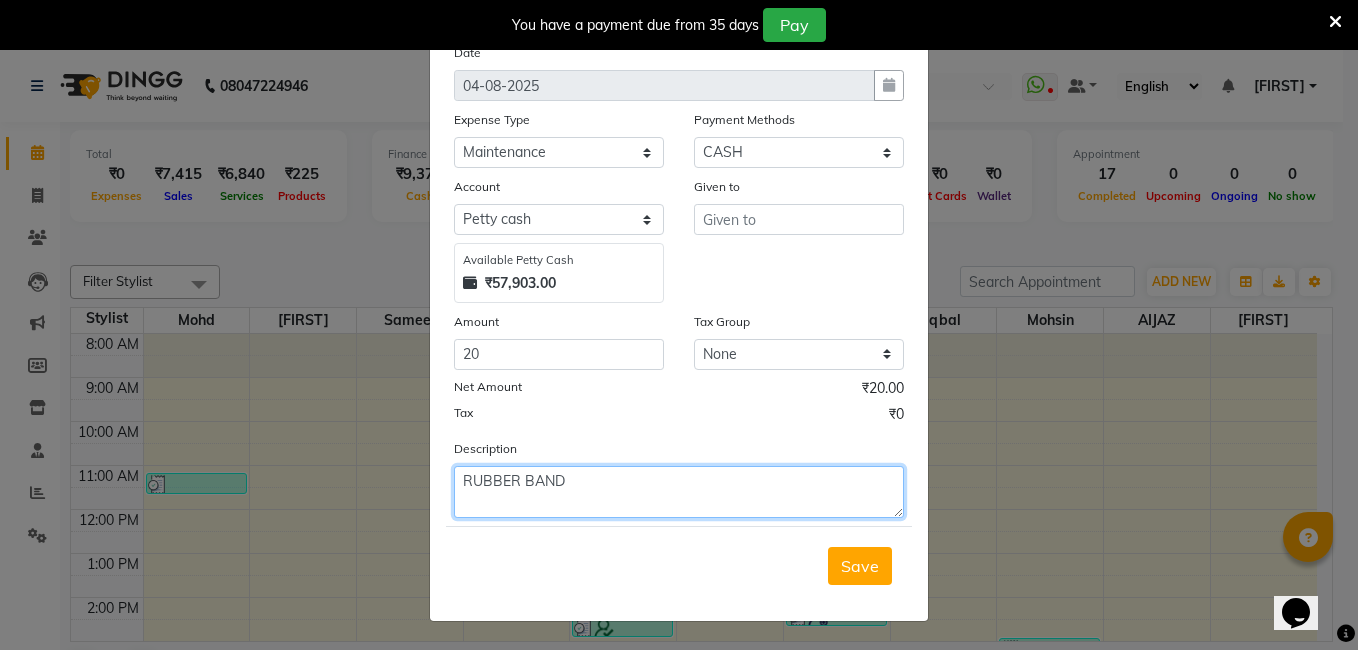 type on "RUBBER BAND" 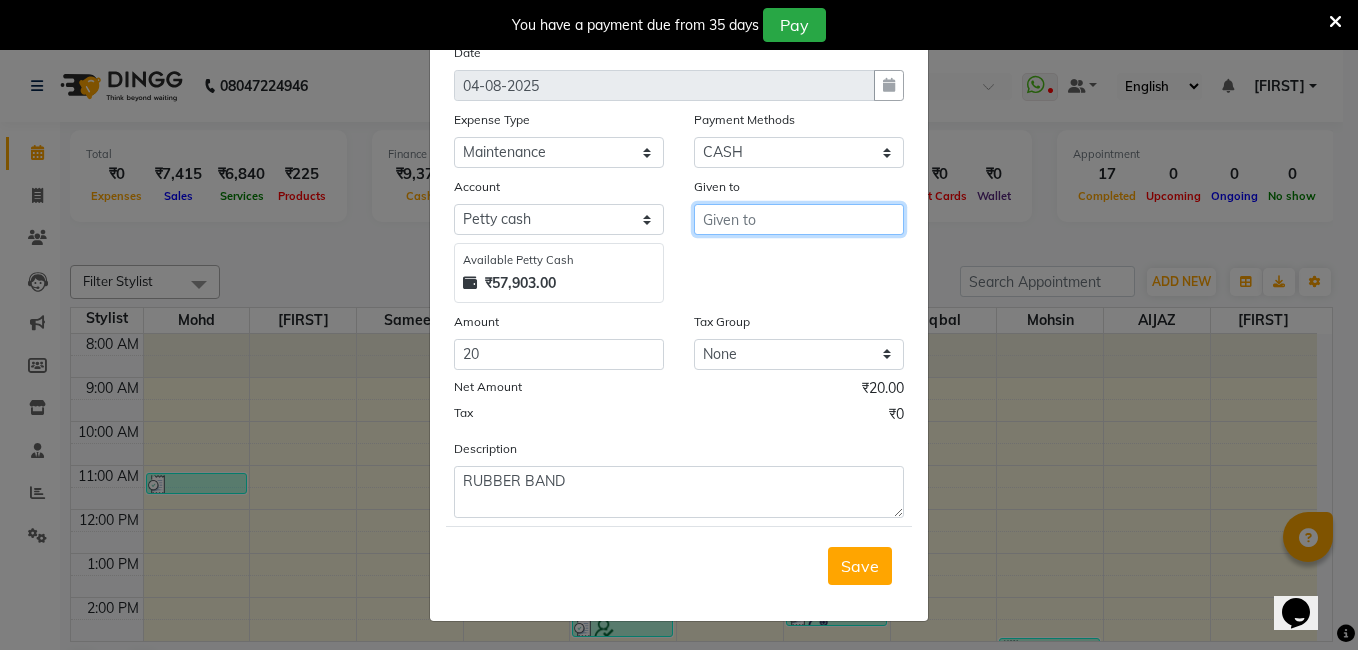 click at bounding box center [799, 219] 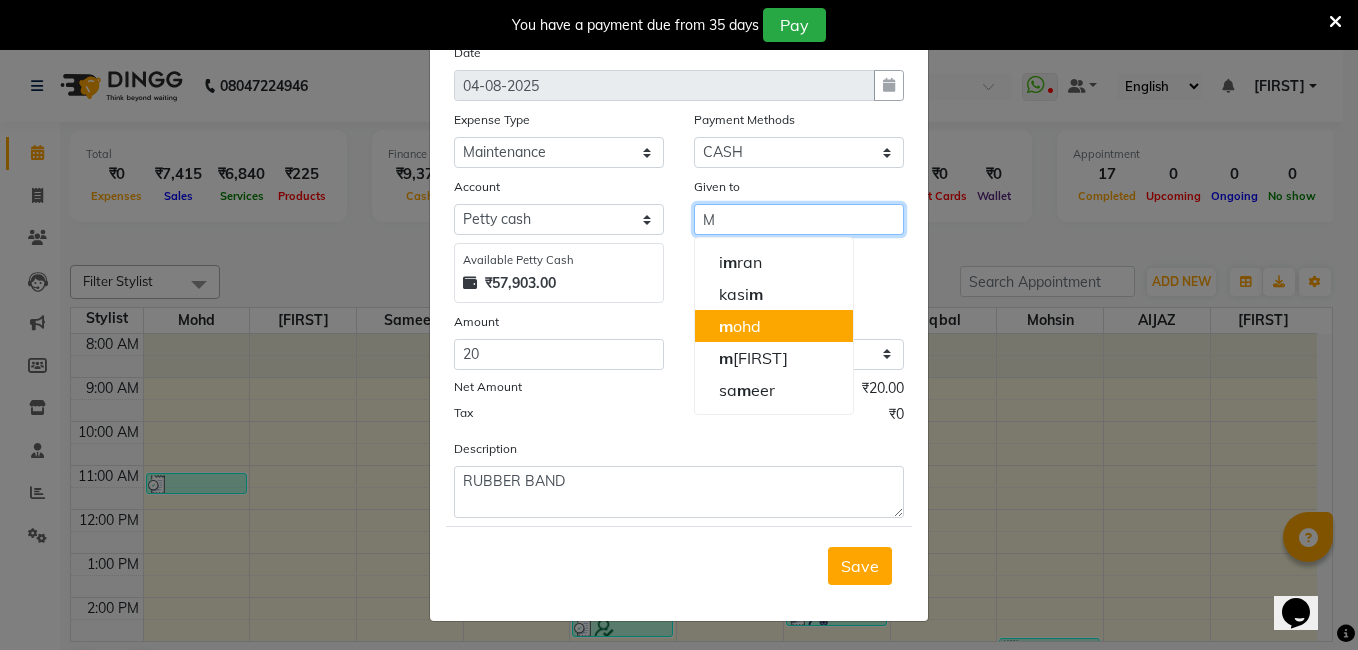 click on "m" 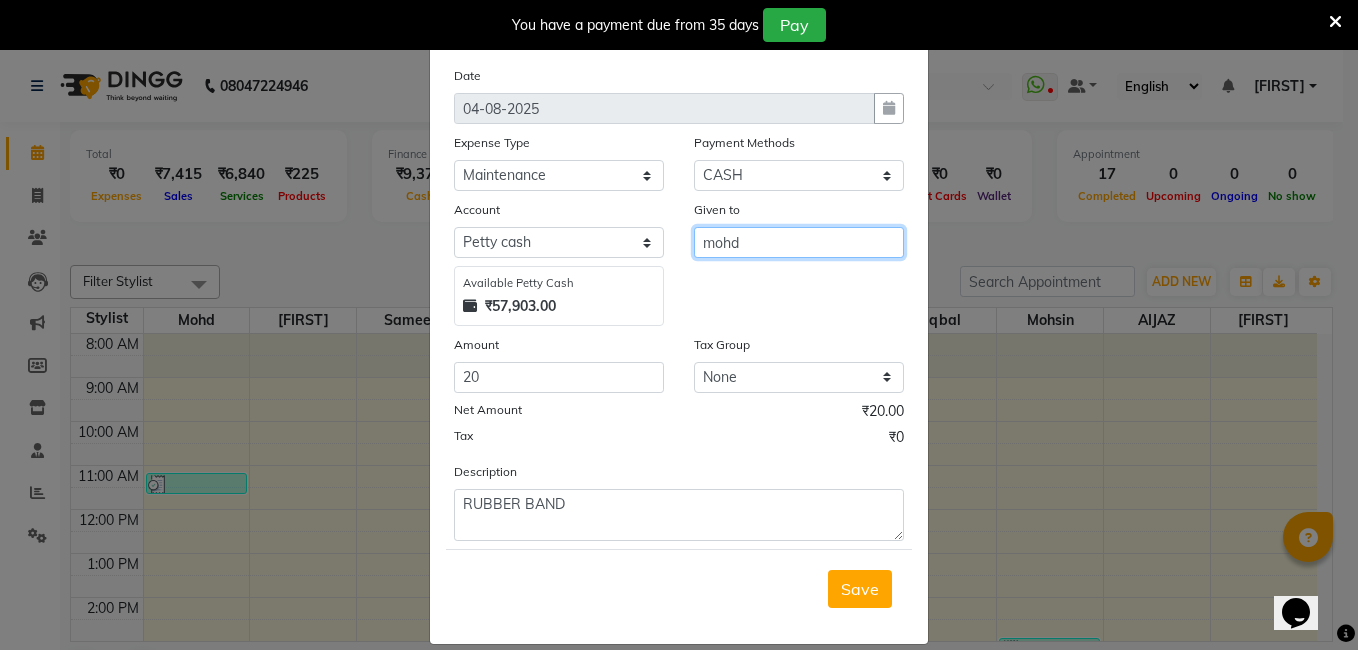 scroll, scrollTop: 66, scrollLeft: 0, axis: vertical 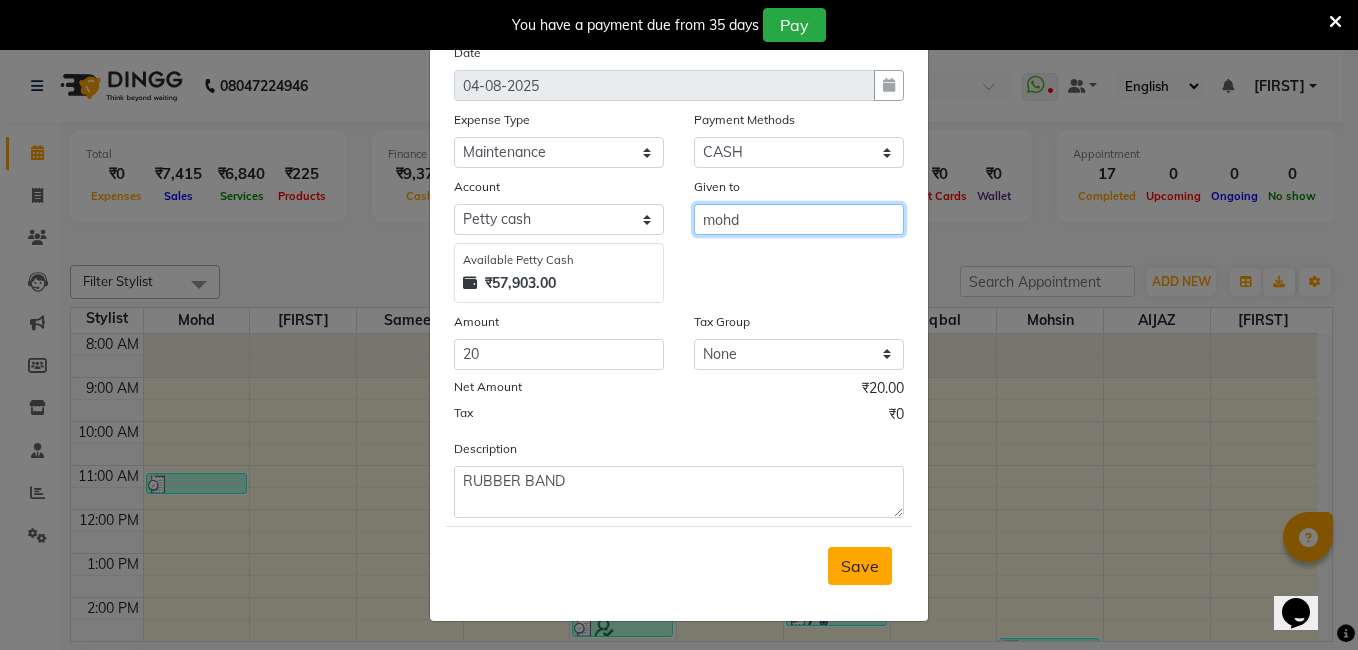 type on "mohd" 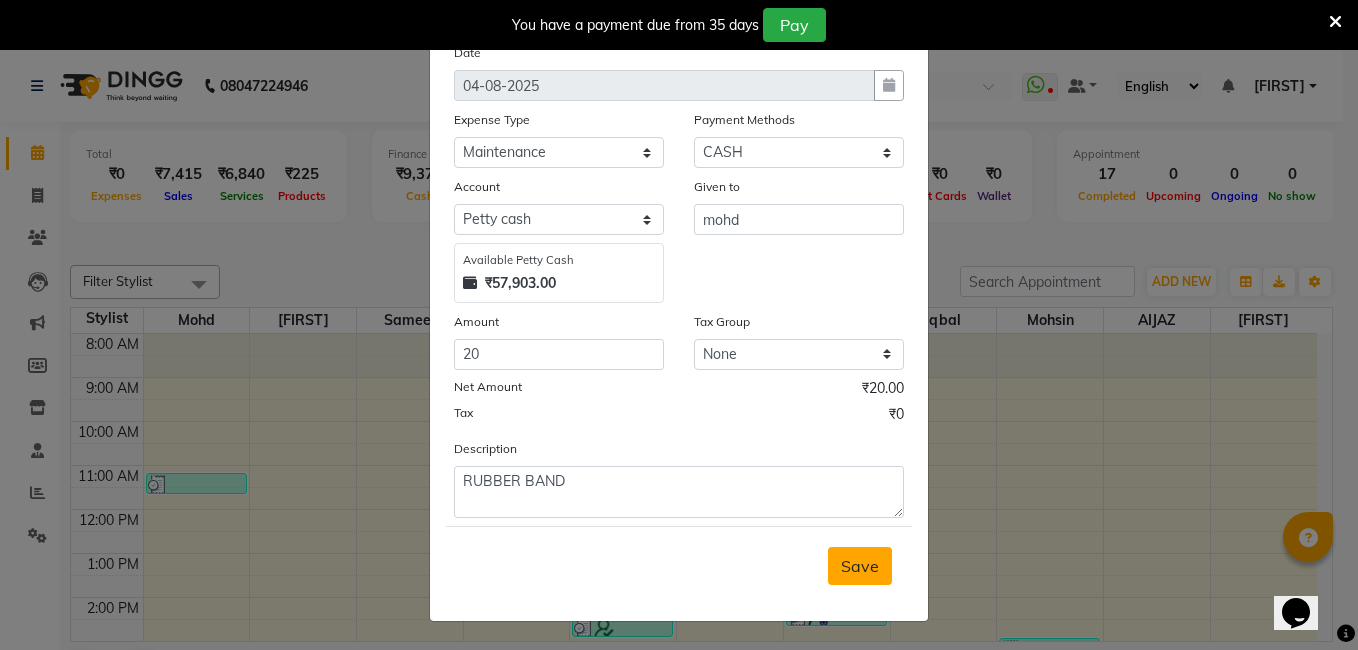 click on "Save" at bounding box center (860, 566) 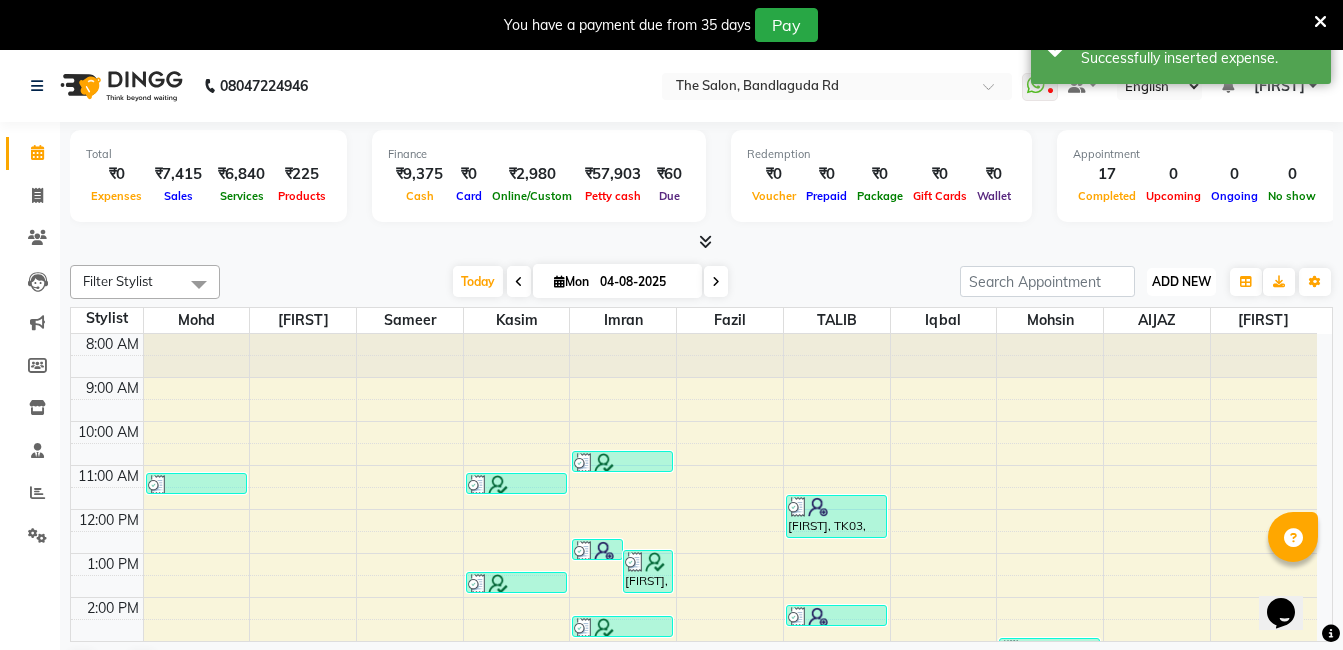 click on "ADD NEW" at bounding box center [1181, 281] 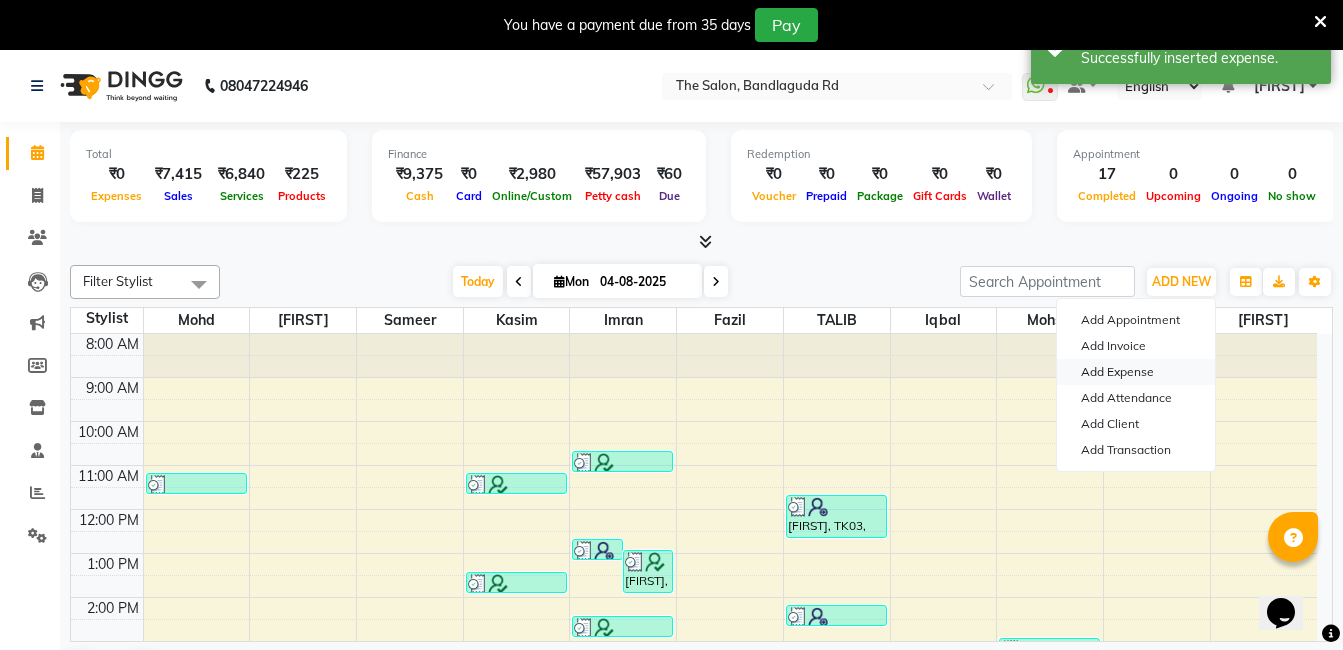 click on "Add Expense" at bounding box center [1136, 372] 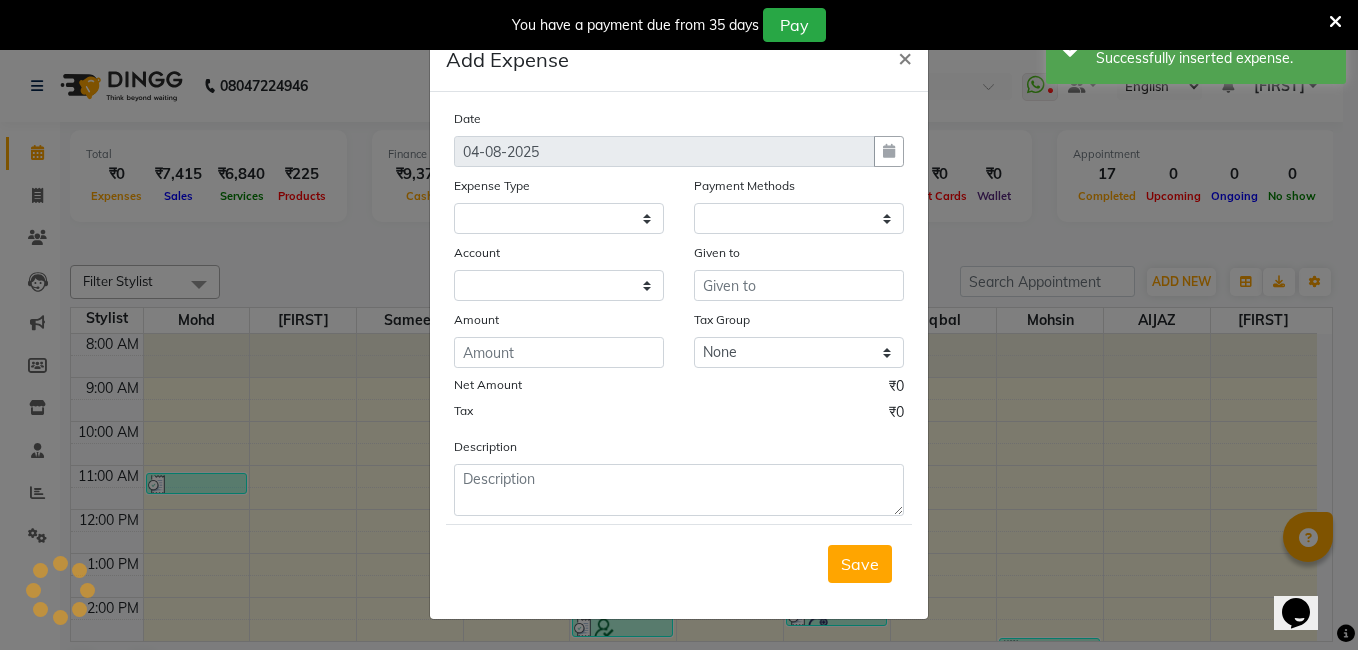 select 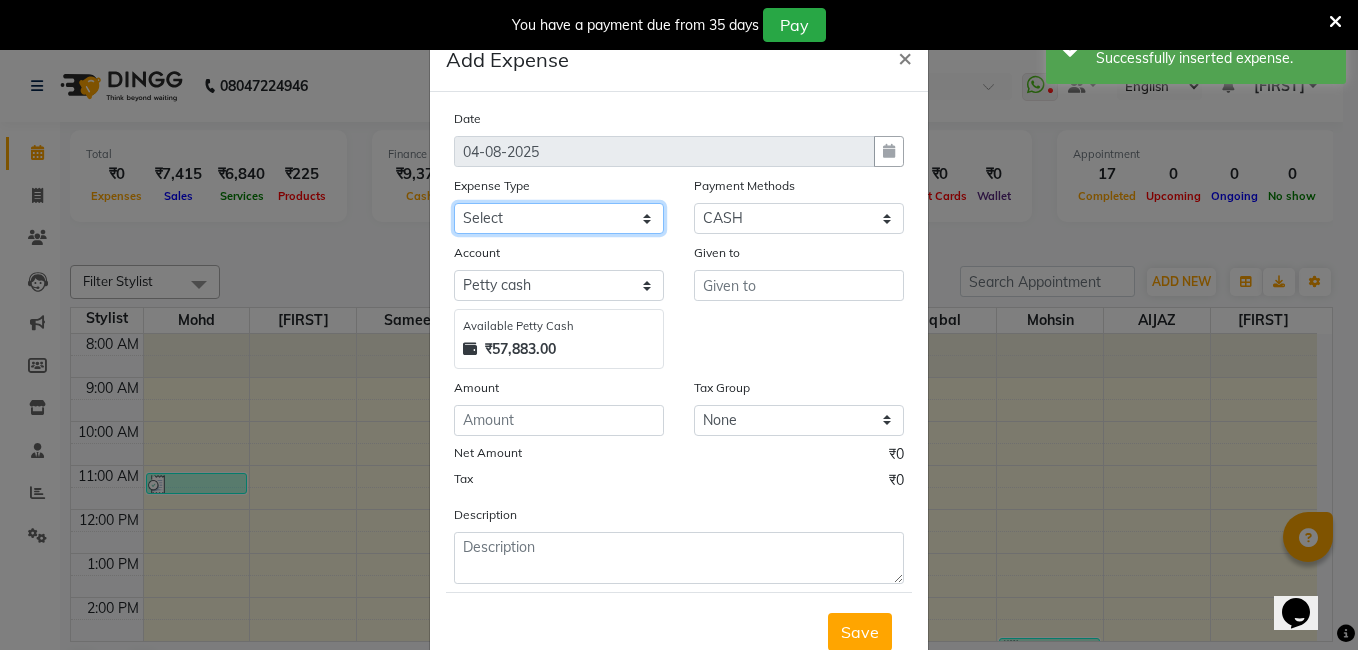 click on "Select Advance Salary aijaz bhai aijaz bhai chitti 10april Auto - Iqbal Bhai Bank charges BEGGAR Client Snacks daily target dev distributions beardo Incentive khalid bhai 27 sep Lunch Maintenance RAUNAK ENTERPRISES BEARDO Rent Salary Staff Snacks staff tips Tea & Refreshment" 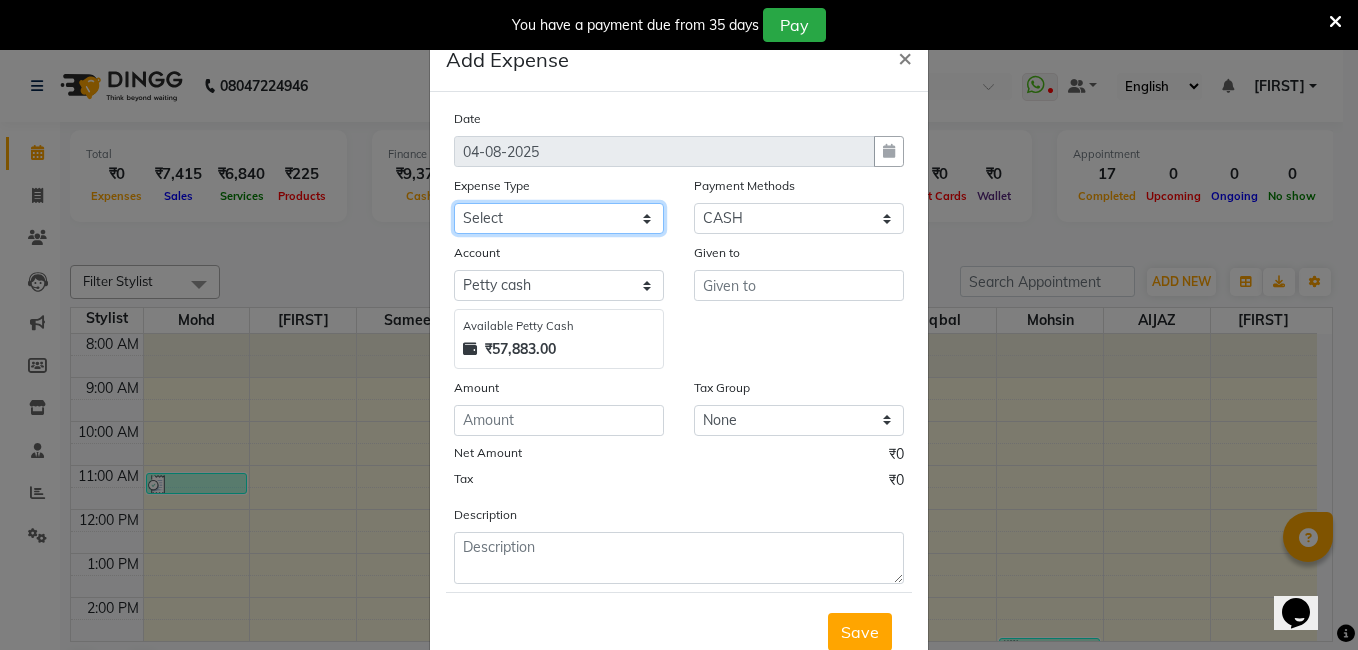 select on "5636" 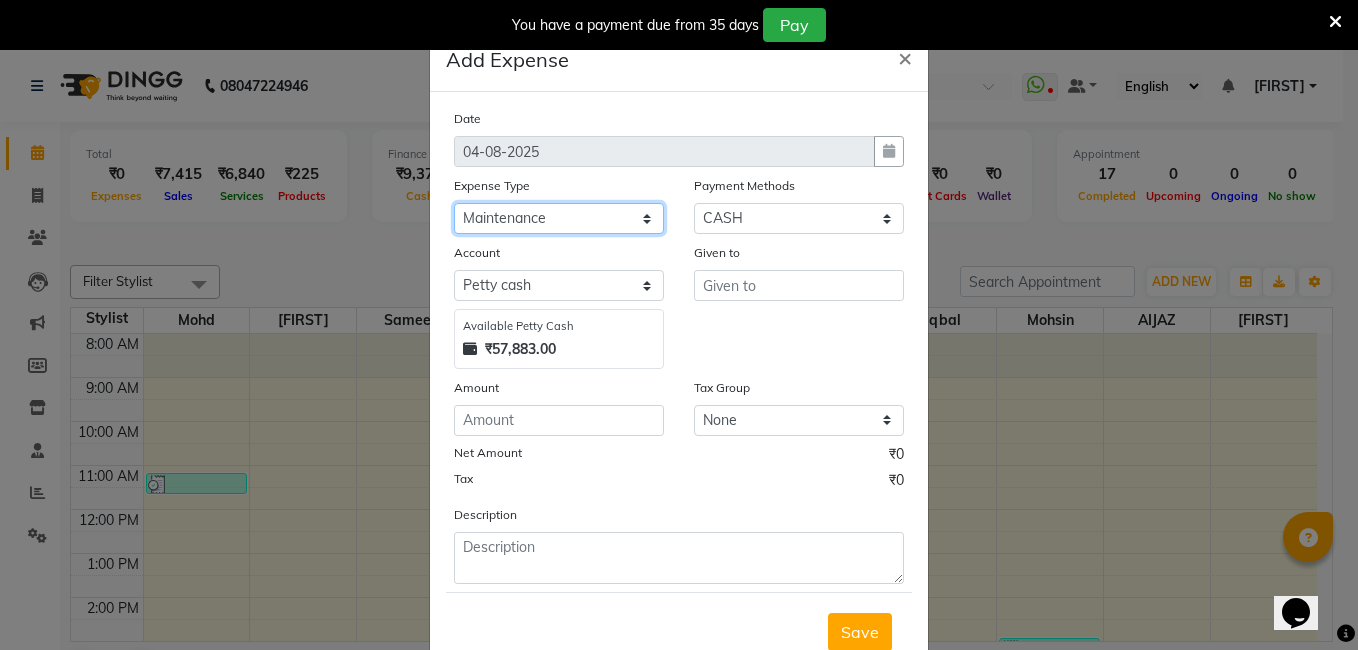 click on "Select Advance Salary aijaz bhai aijaz bhai chitti 10april Auto - Iqbal Bhai Bank charges BEGGAR Client Snacks daily target dev distributions beardo Incentive khalid bhai 27 sep Lunch Maintenance RAUNAK ENTERPRISES BEARDO Rent Salary Staff Snacks staff tips Tea & Refreshment" 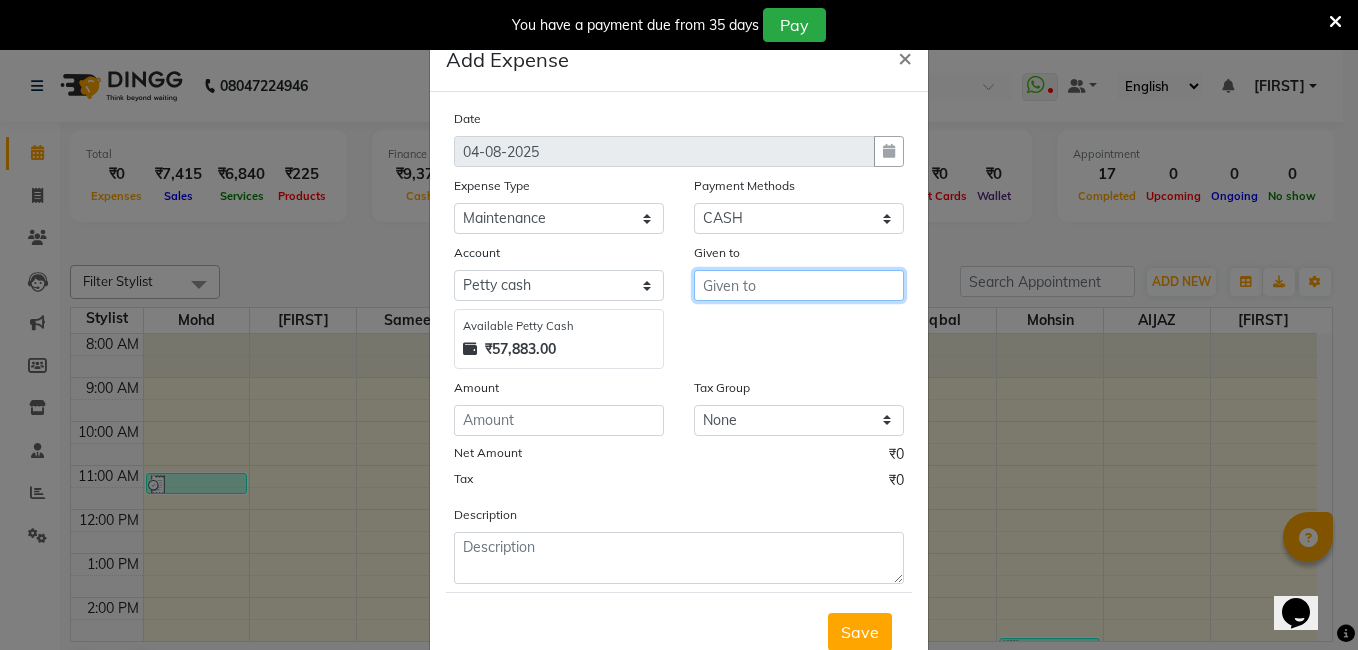 click at bounding box center (799, 285) 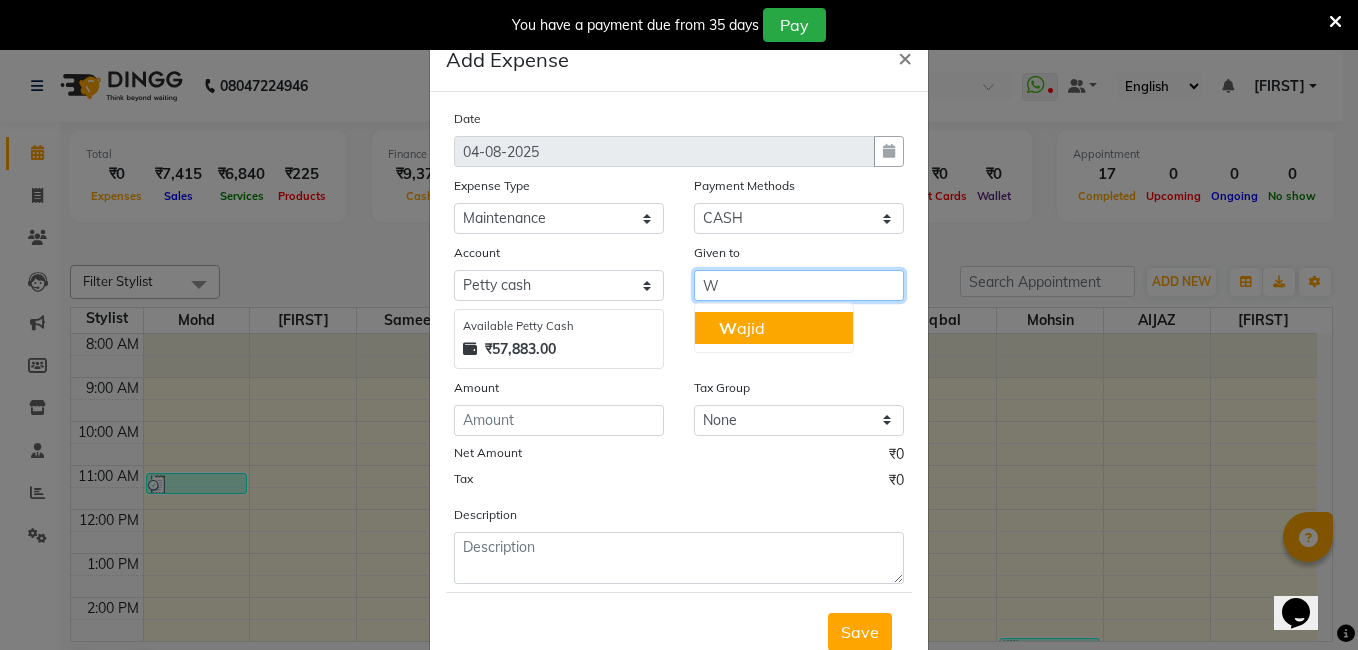 click on "W ajid" at bounding box center [774, 328] 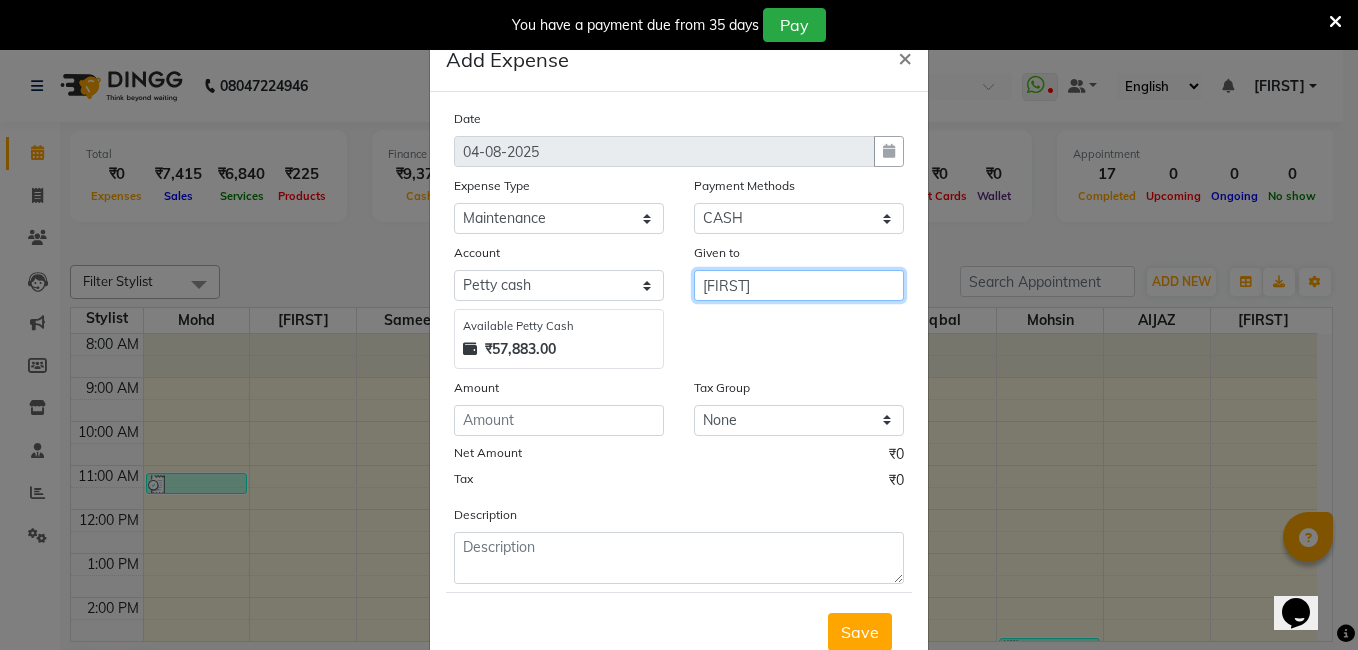 type on "[FIRST]" 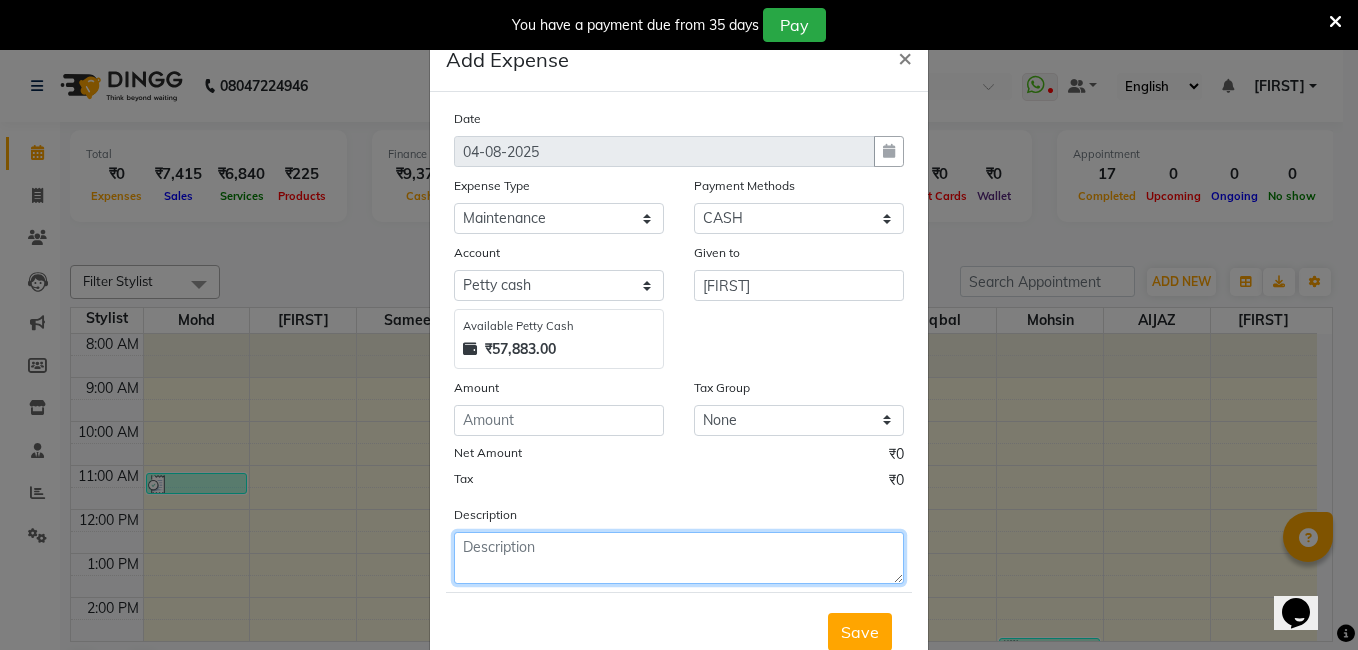 click 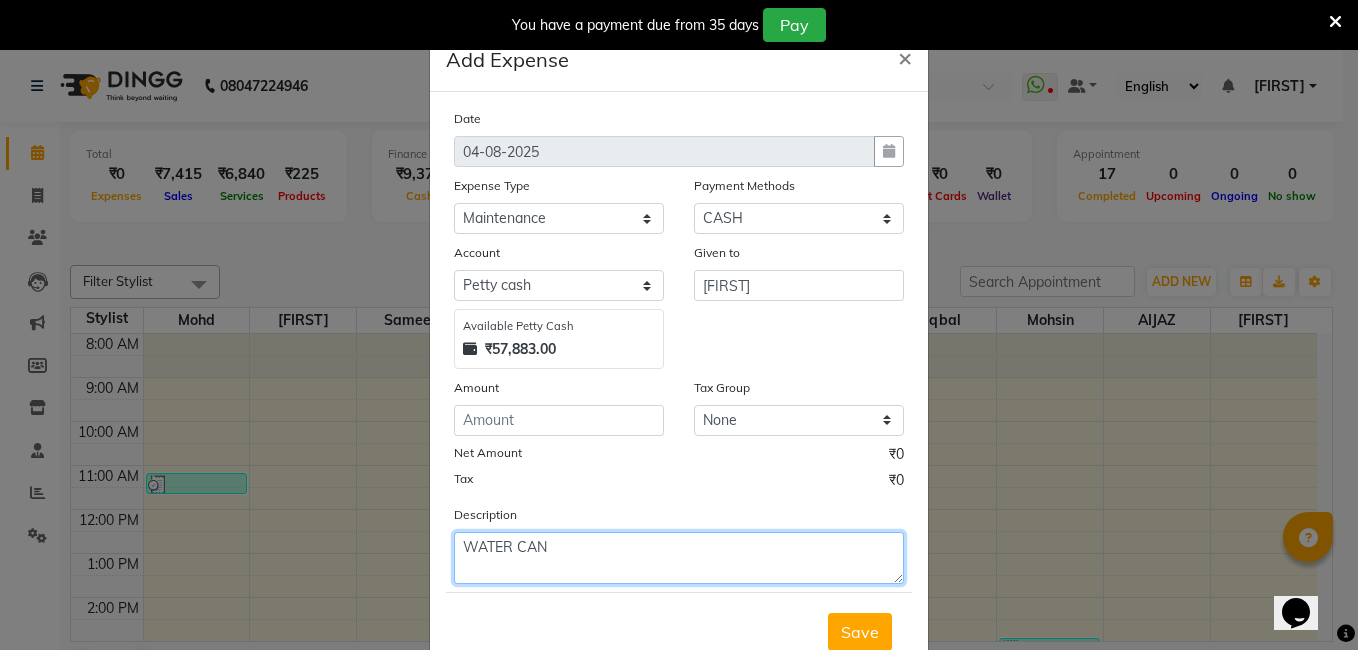type on "WATER CAN" 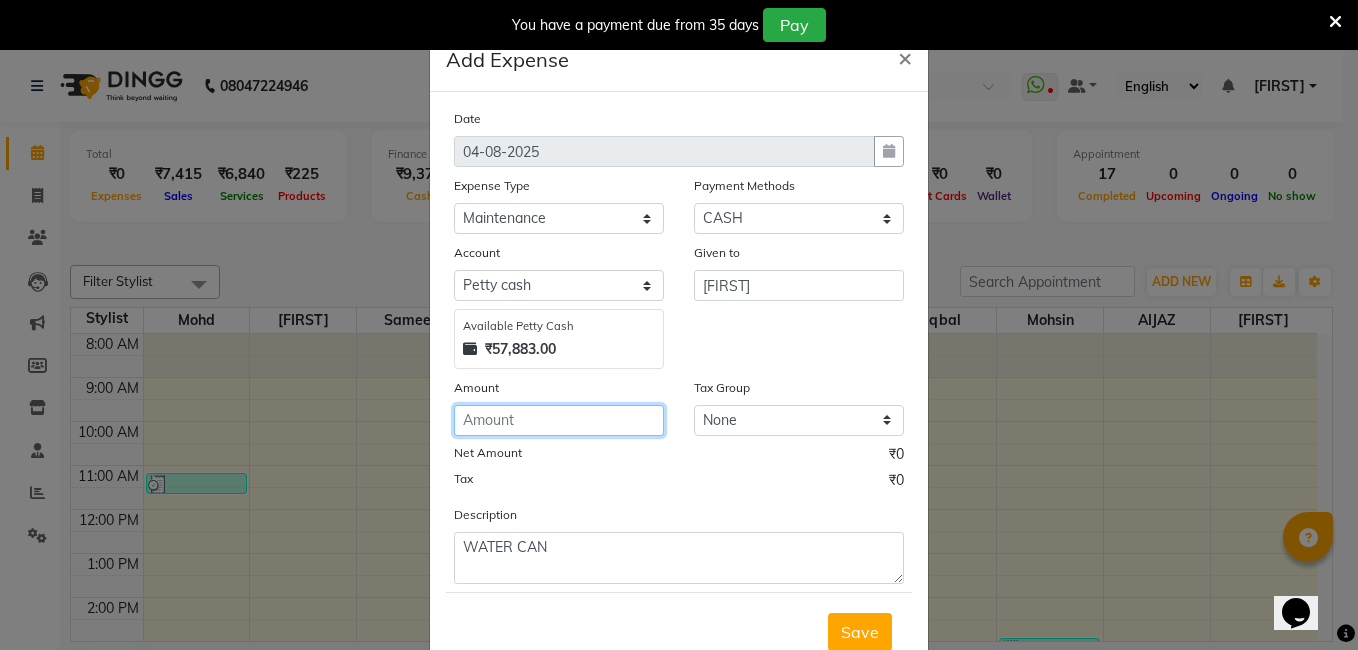click 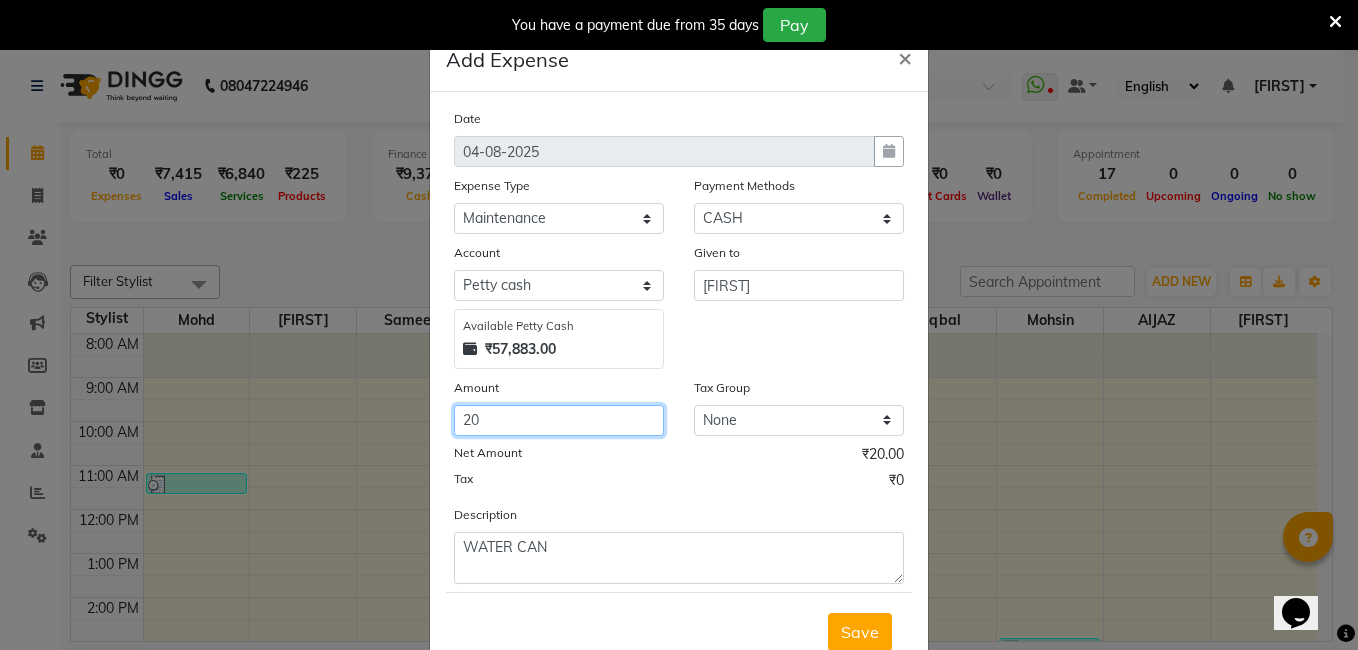 type on "2" 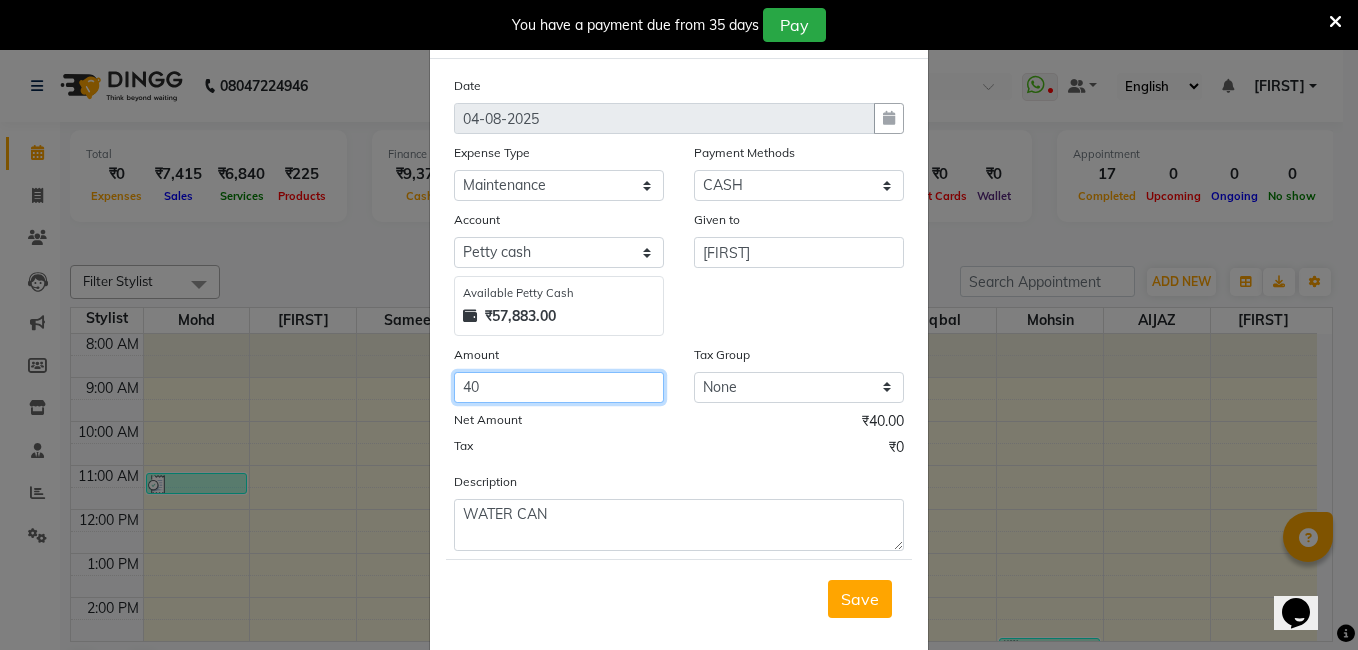 scroll, scrollTop: 0, scrollLeft: 0, axis: both 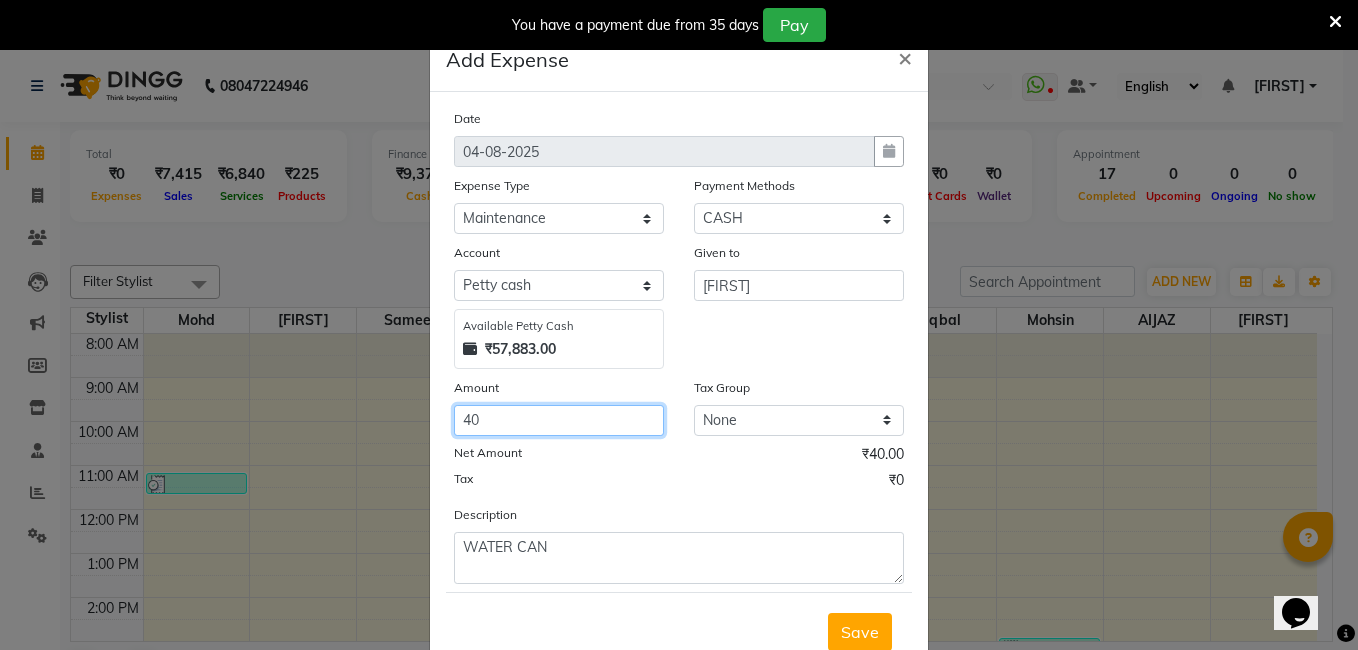 type on "40" 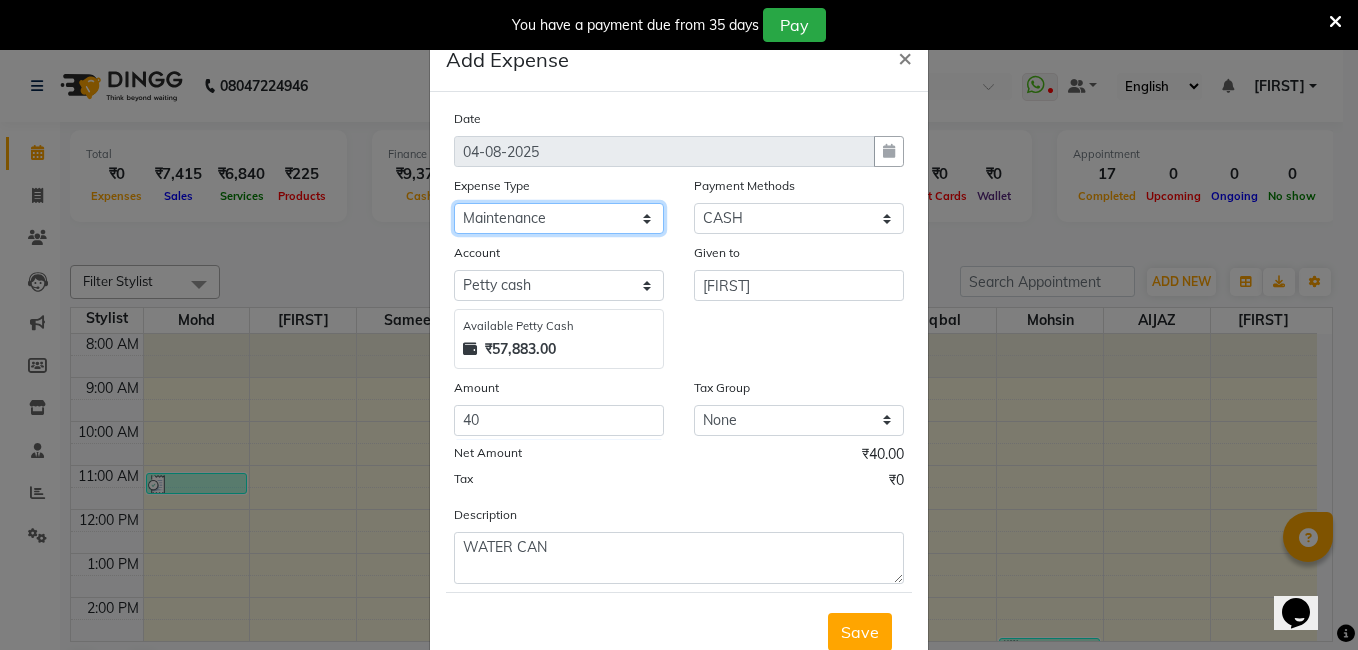 click on "Select Advance Salary aijaz bhai aijaz bhai chitti 10april Auto - Iqbal Bhai Bank charges BEGGAR Client Snacks daily target dev distributions beardo Incentive khalid bhai 27 sep Lunch Maintenance RAUNAK ENTERPRISES BEARDO Rent Salary Staff Snacks staff tips Tea & Refreshment" 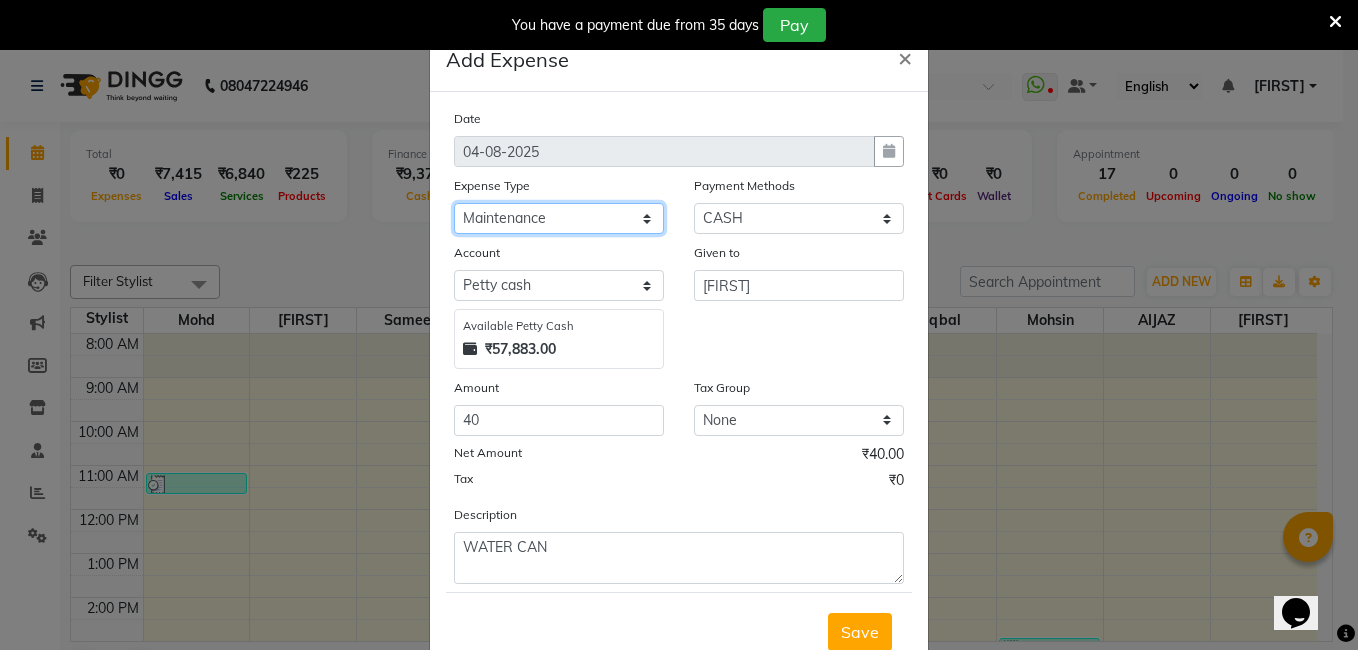 click on "Select Advance Salary aijaz bhai aijaz bhai chitti 10april Auto - Iqbal Bhai Bank charges BEGGAR Client Snacks daily target dev distributions beardo Incentive khalid bhai 27 sep Lunch Maintenance RAUNAK ENTERPRISES BEARDO Rent Salary Staff Snacks staff tips Tea & Refreshment" 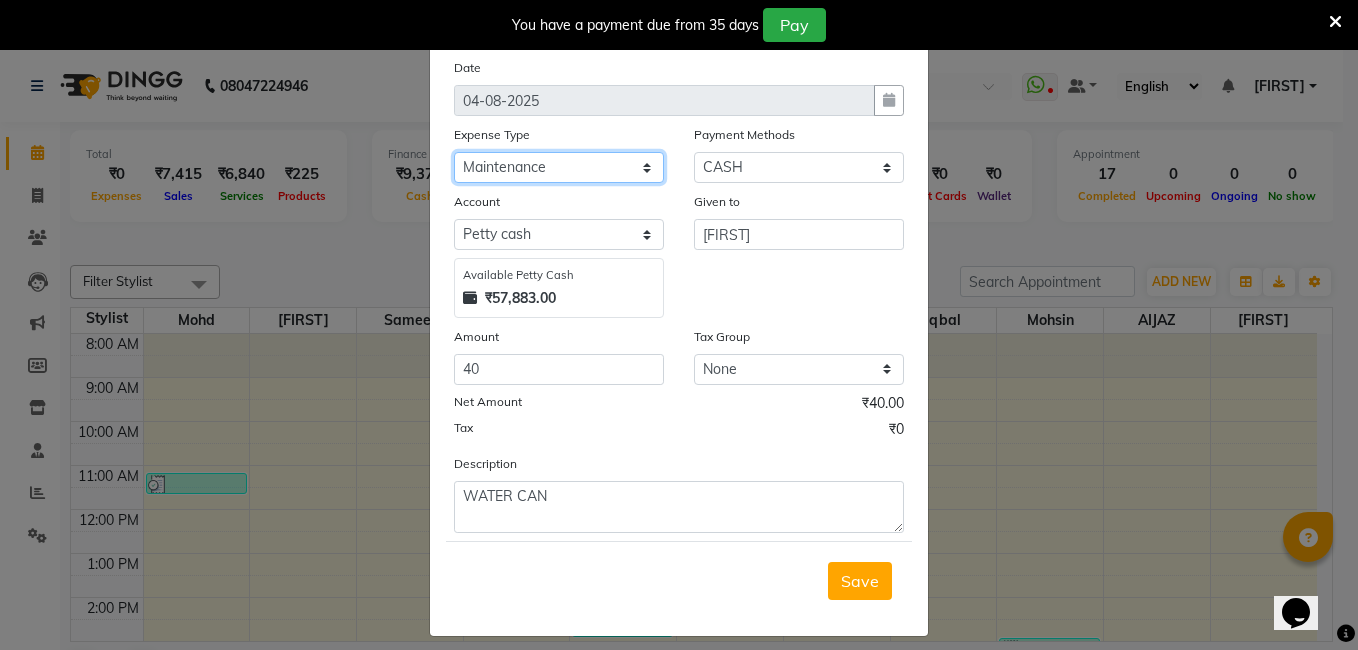 scroll, scrollTop: 66, scrollLeft: 0, axis: vertical 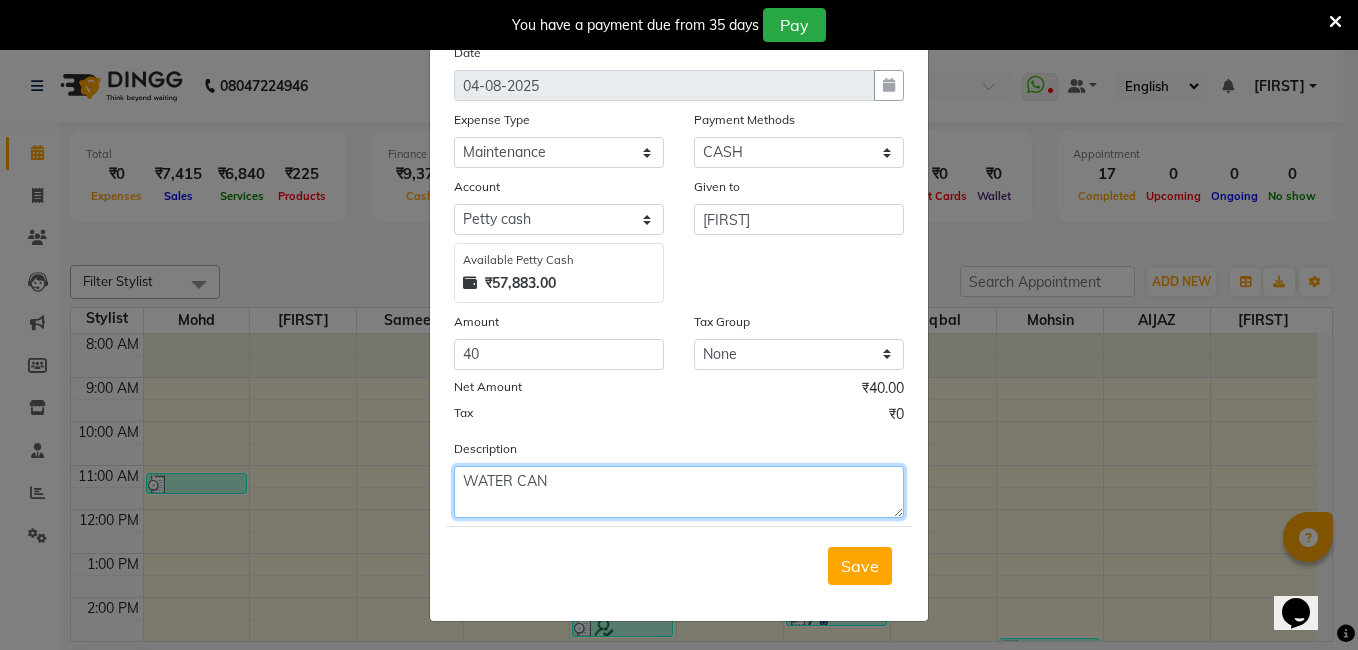 click on "WATER CAN" 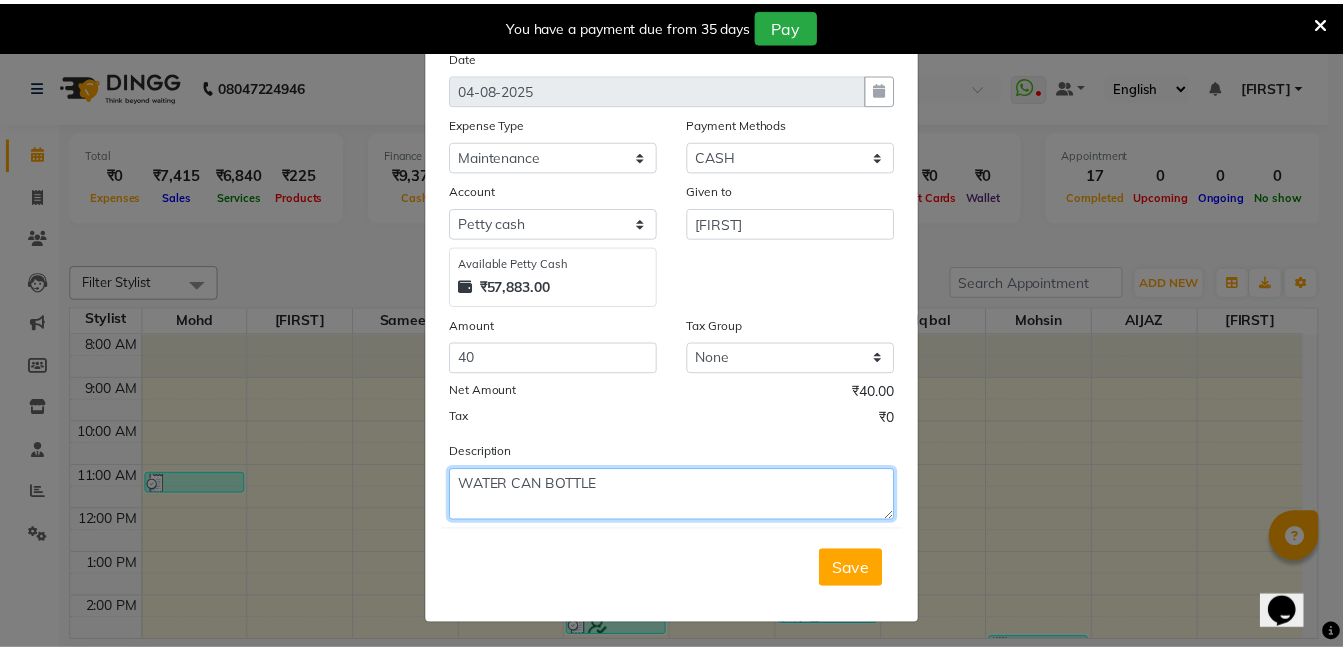 scroll, scrollTop: 66, scrollLeft: 0, axis: vertical 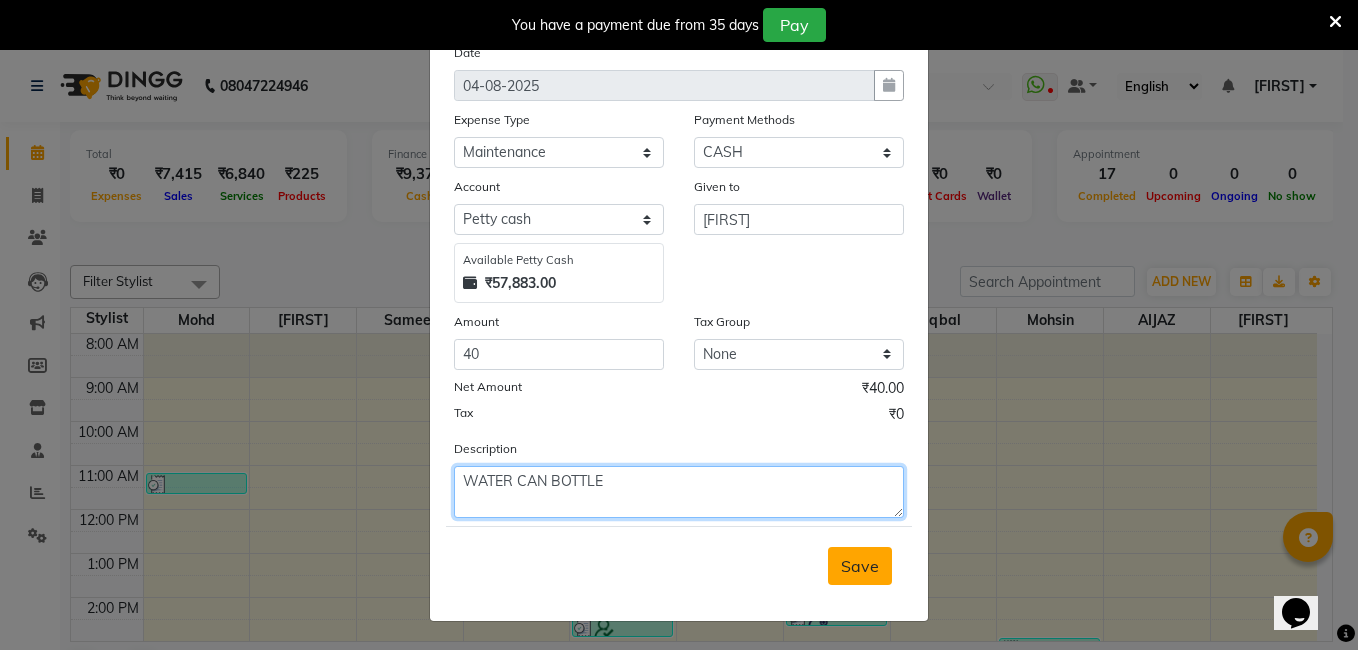type on "WATER CAN BOTTLE" 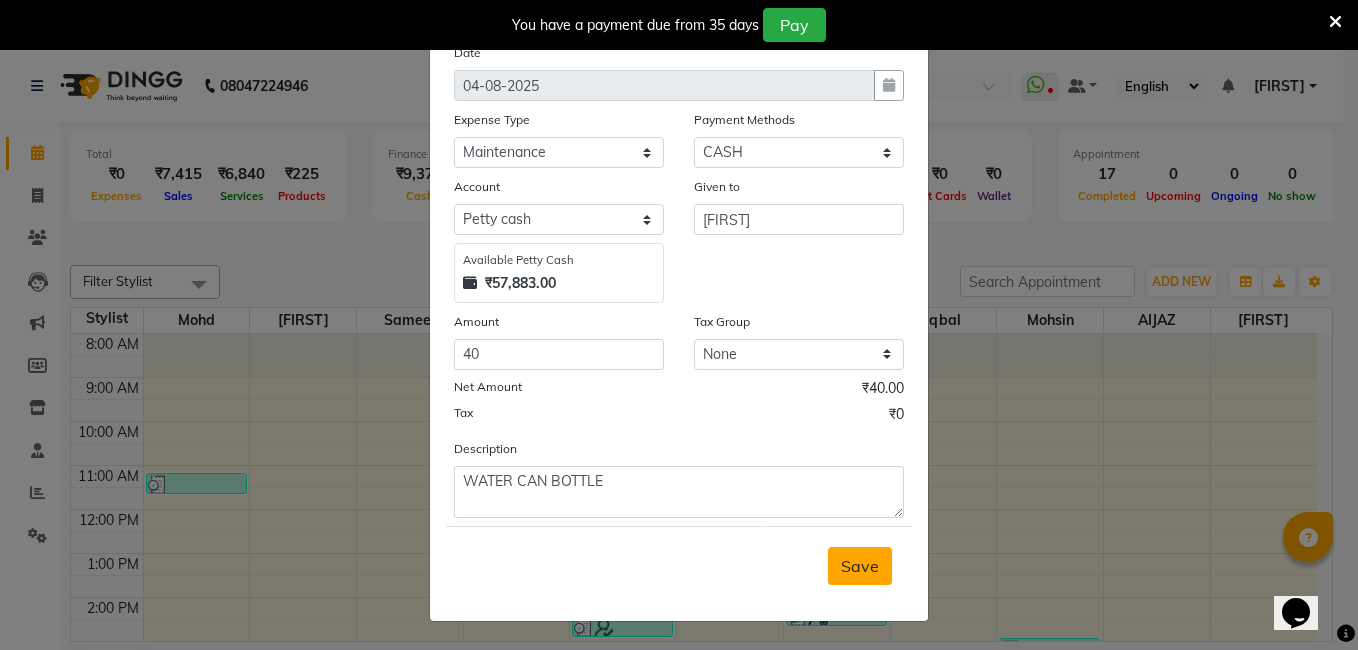 click on "Save" at bounding box center (860, 566) 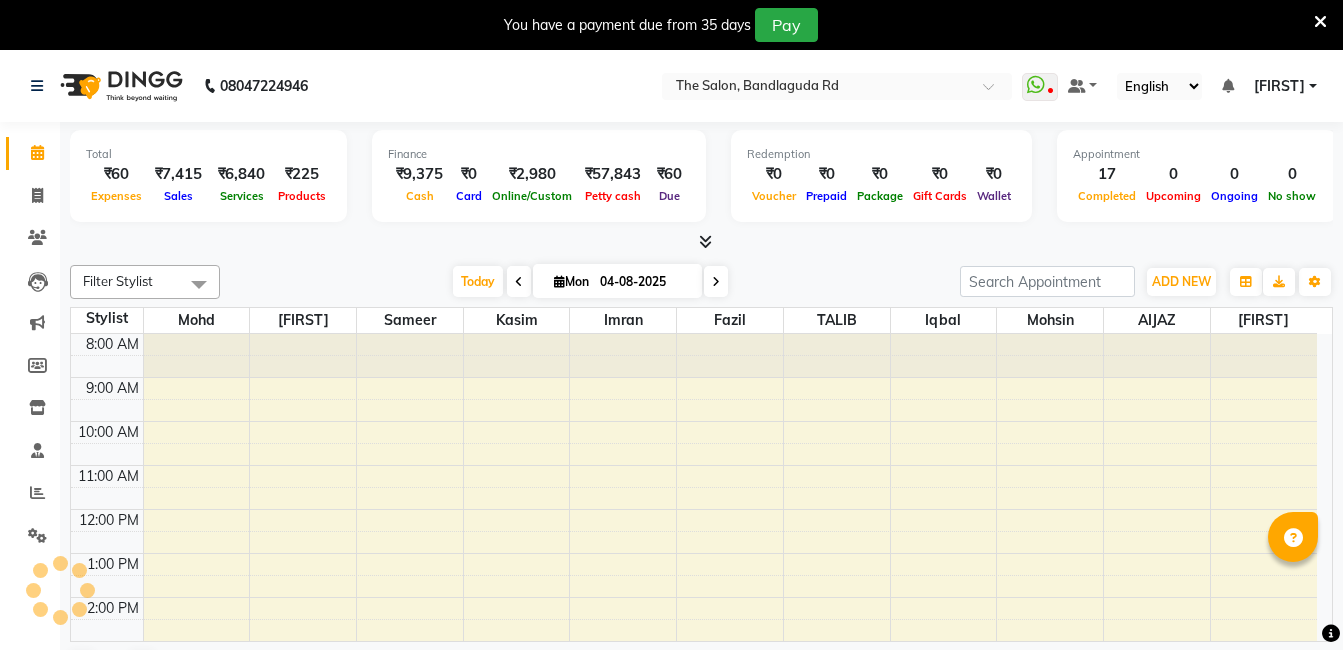 scroll, scrollTop: 0, scrollLeft: 0, axis: both 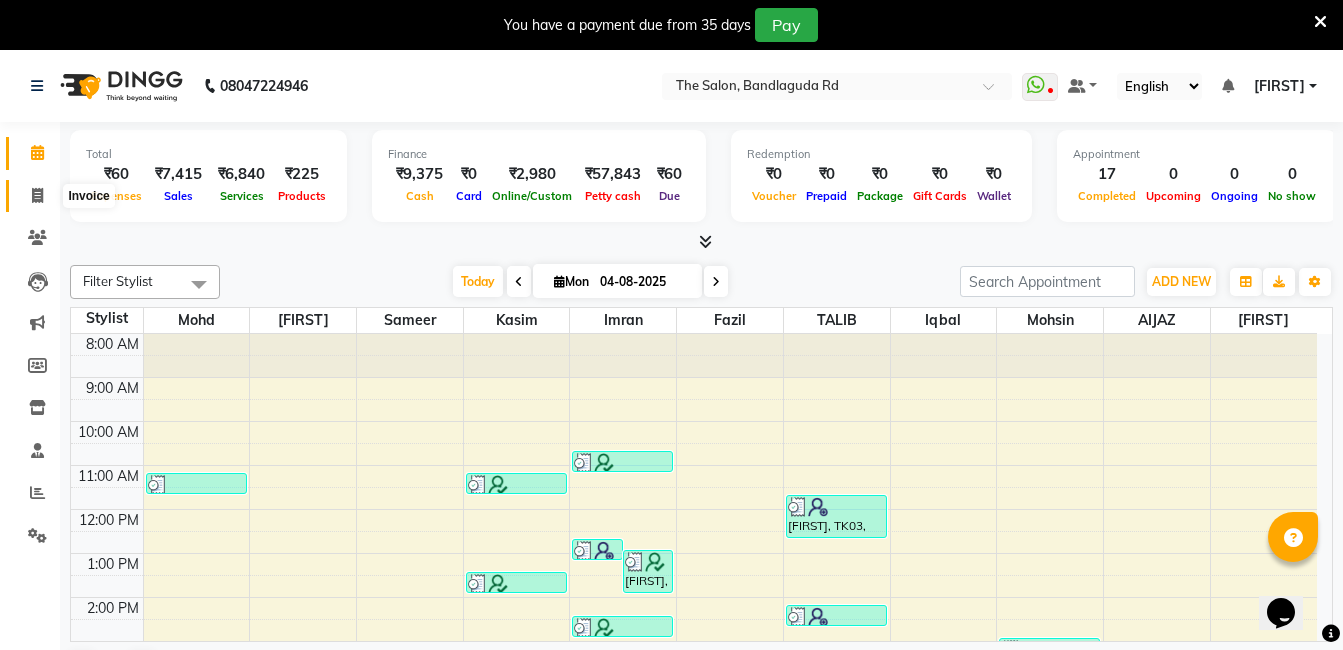 click 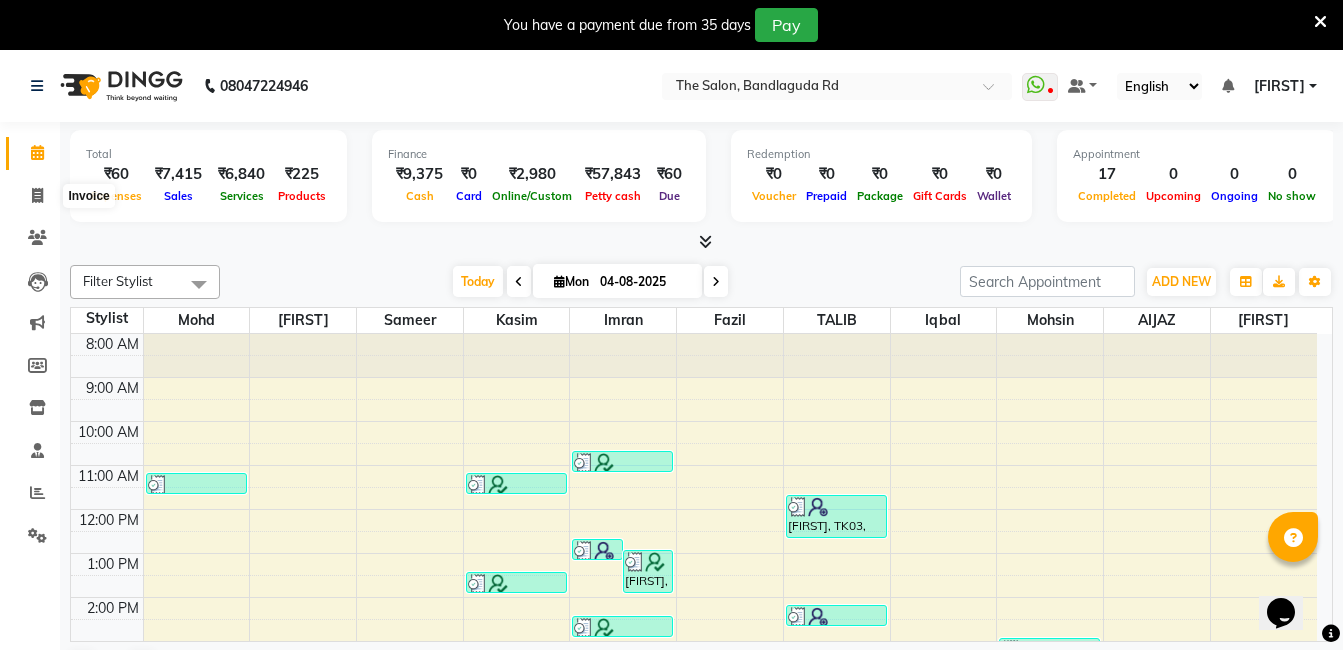 select on "service" 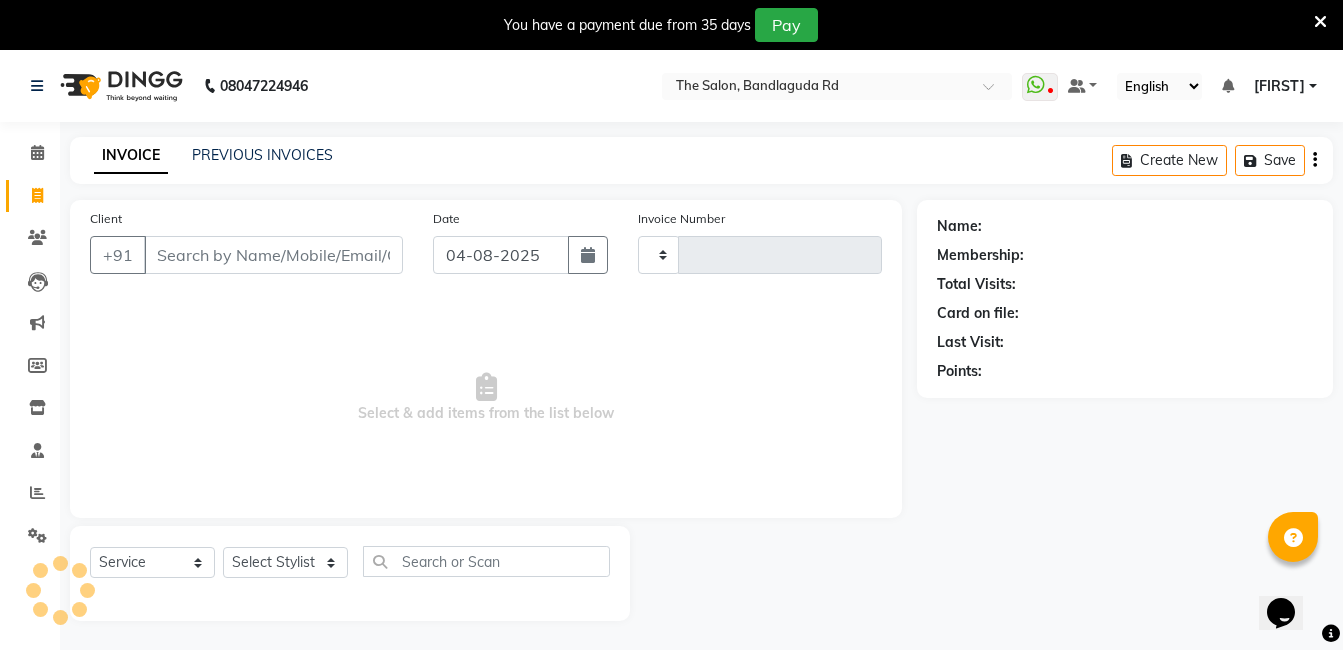 type on "12026" 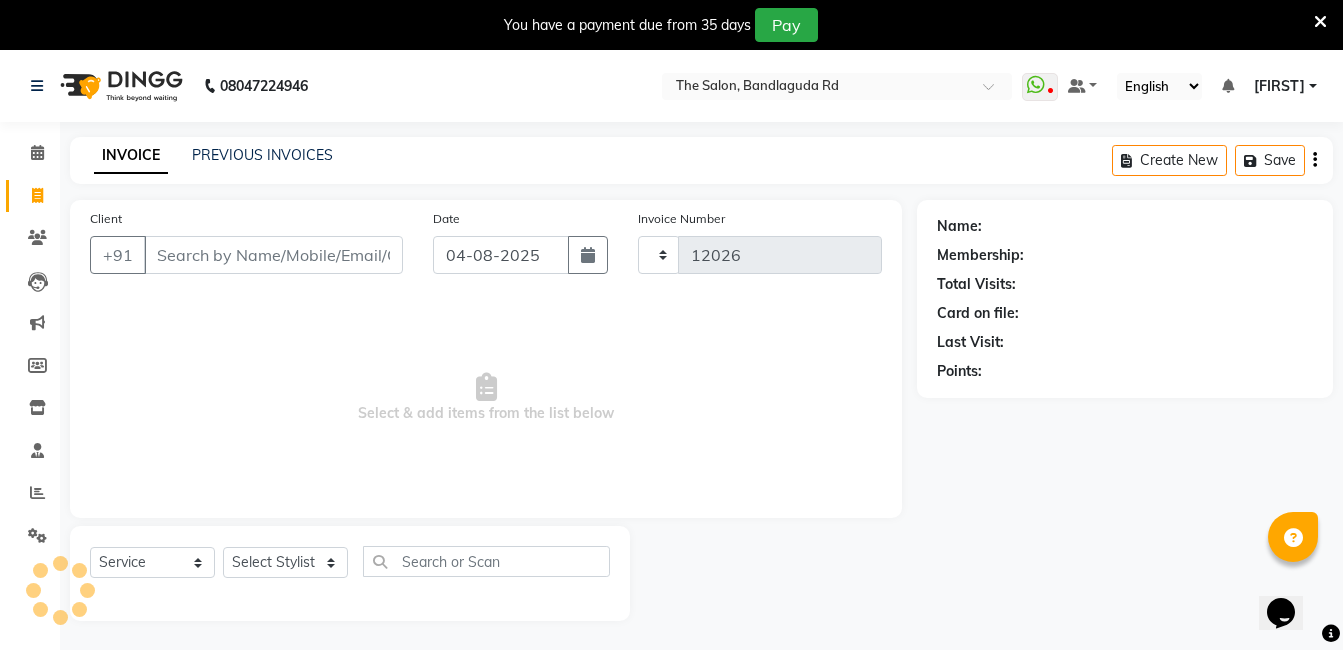 select on "5198" 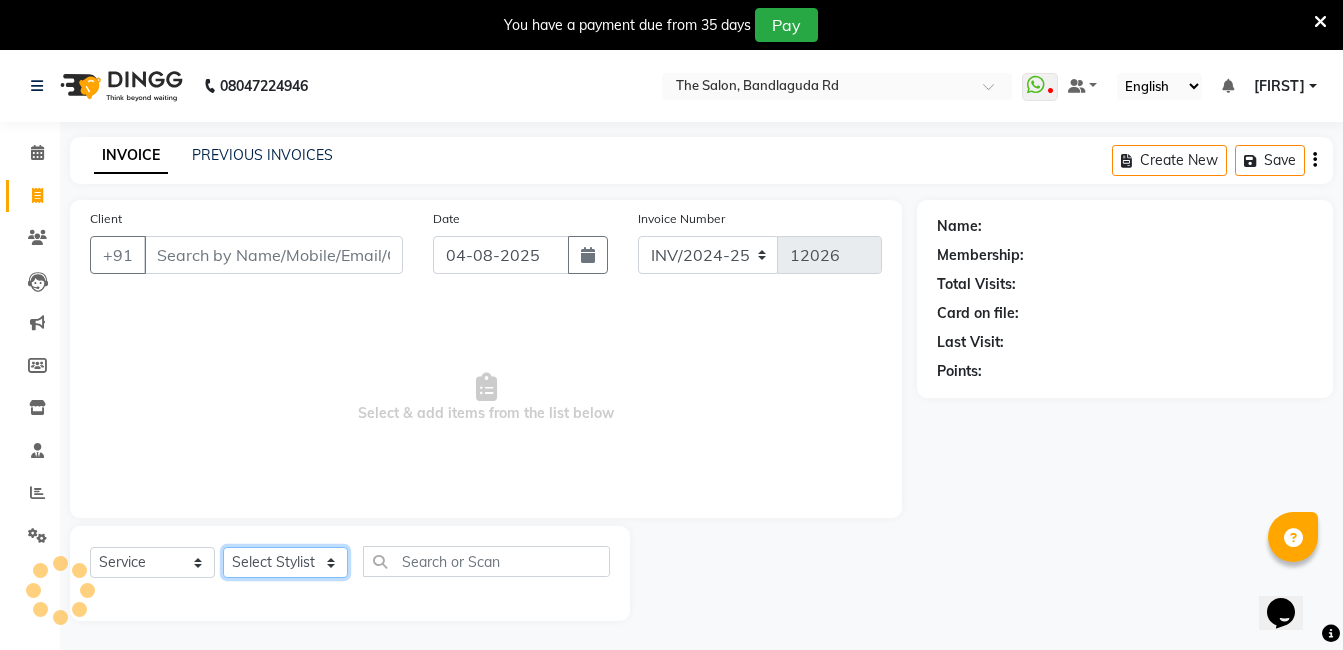 click on "Select Stylist" 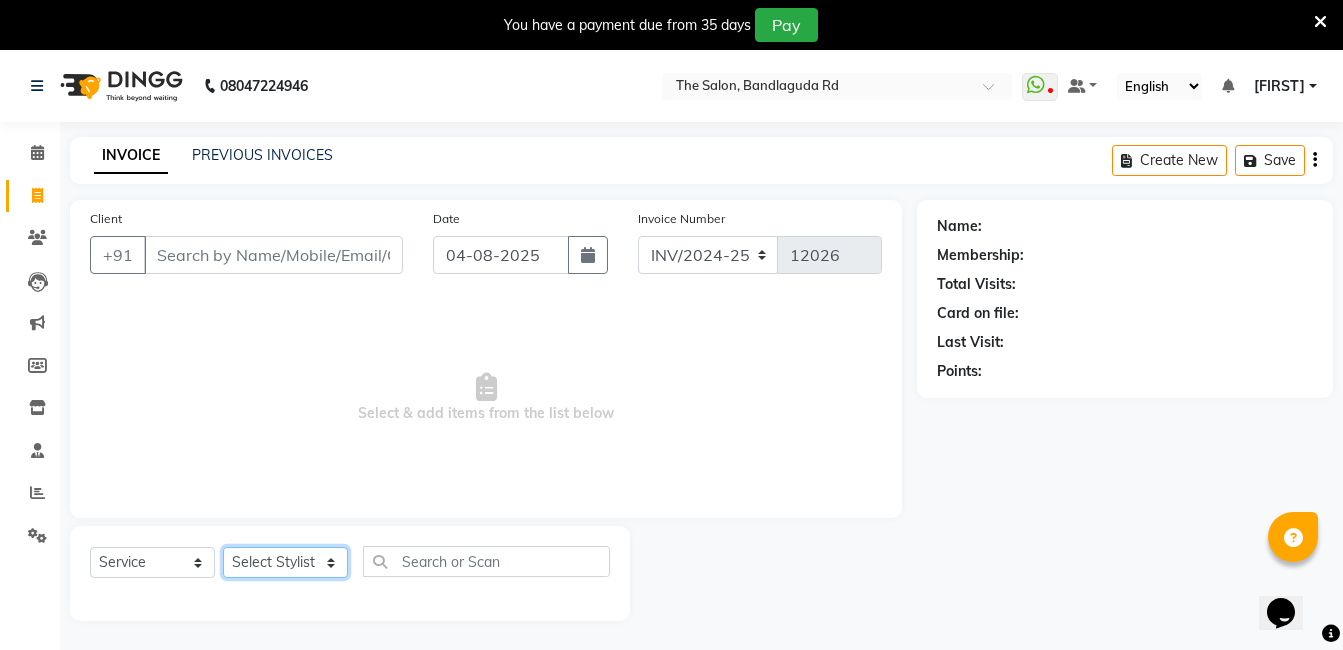 select on "86723" 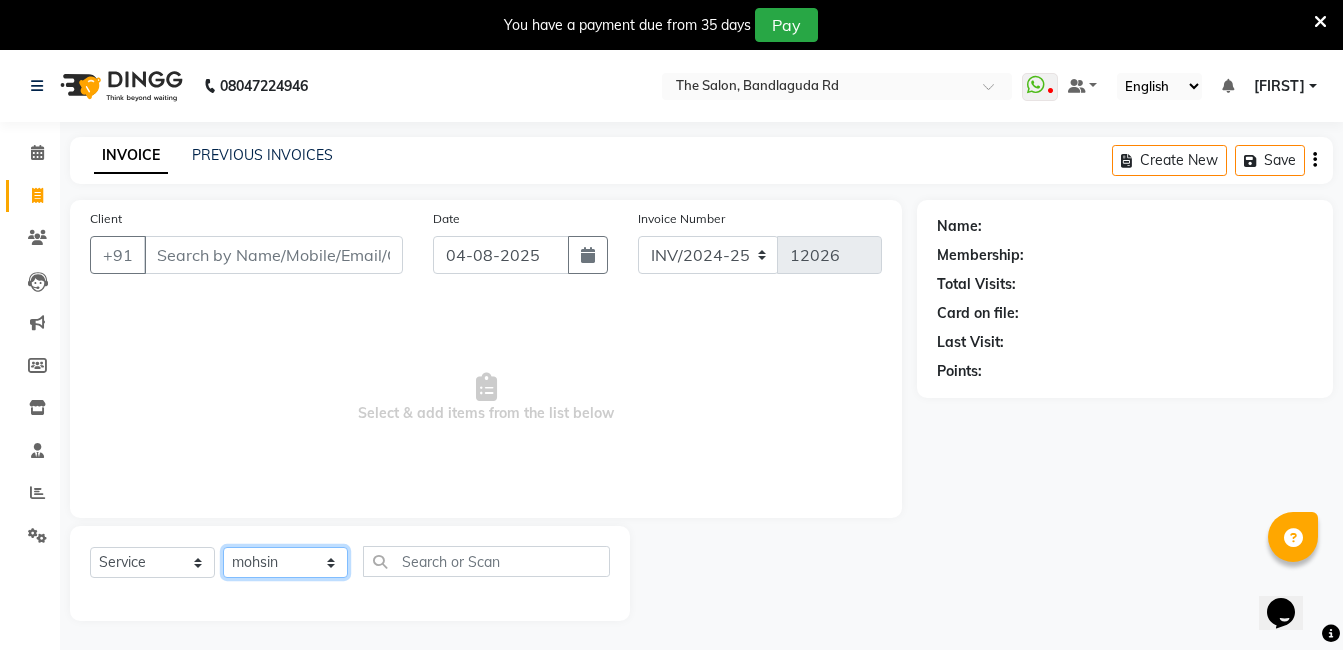 click on "Select Stylist AIJAZ fazil imran iqbal kasim mohd mohsin rasheed sameer TALIB Wajid" 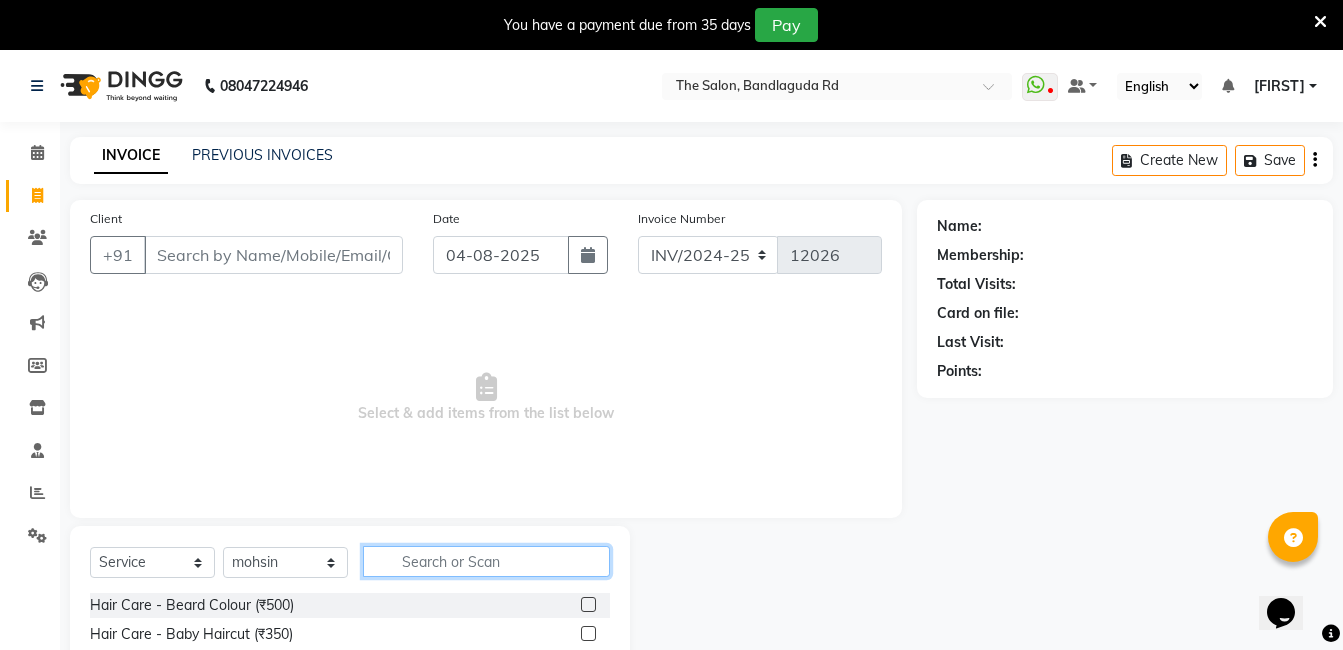 click 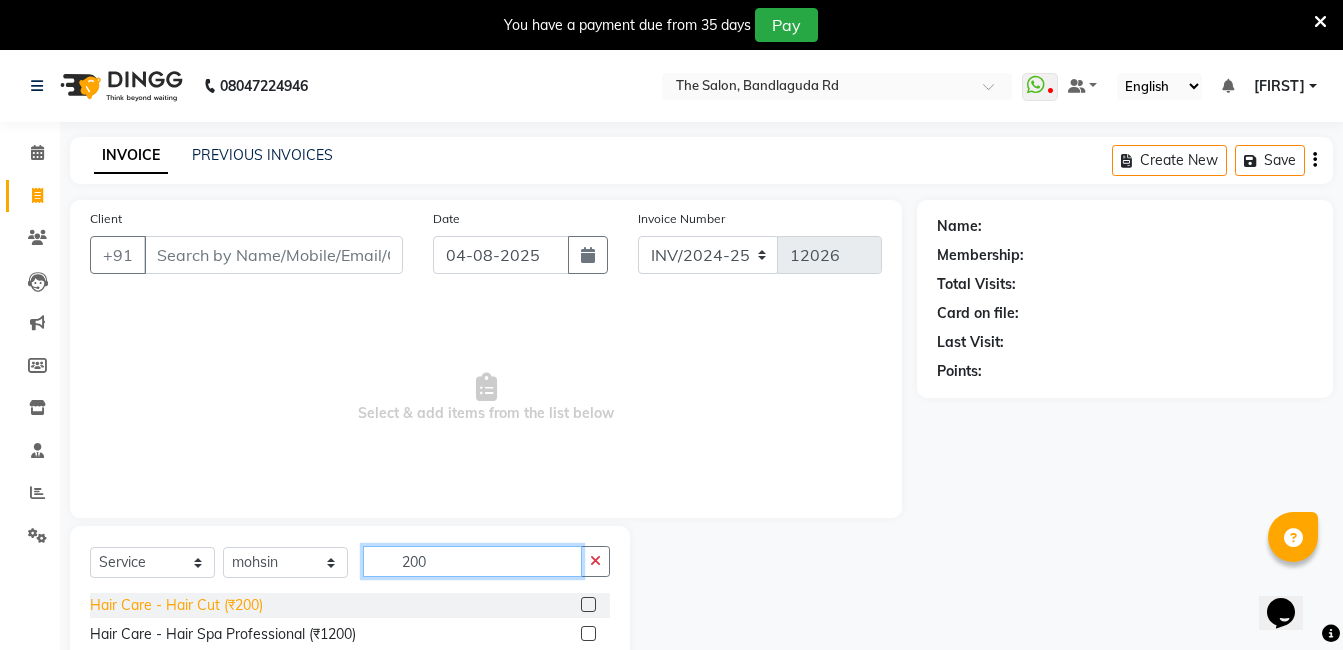 type on "200" 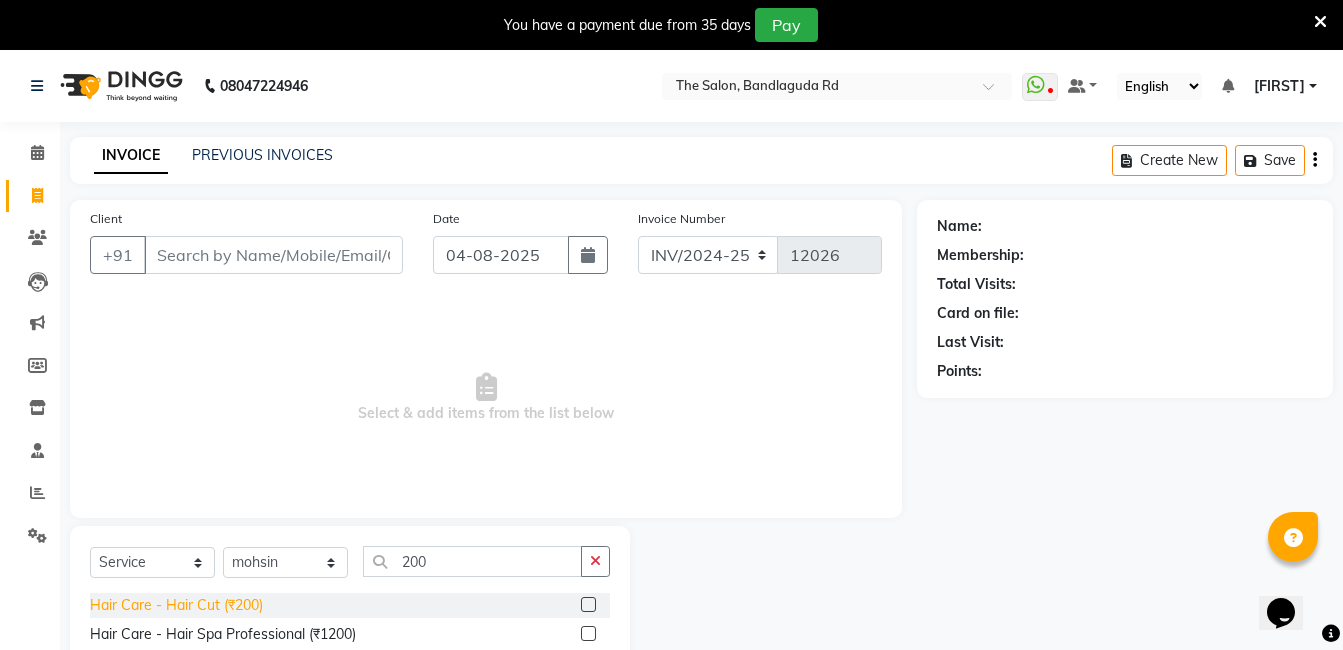 click on "Hair Care - Hair Cut (₹200)" 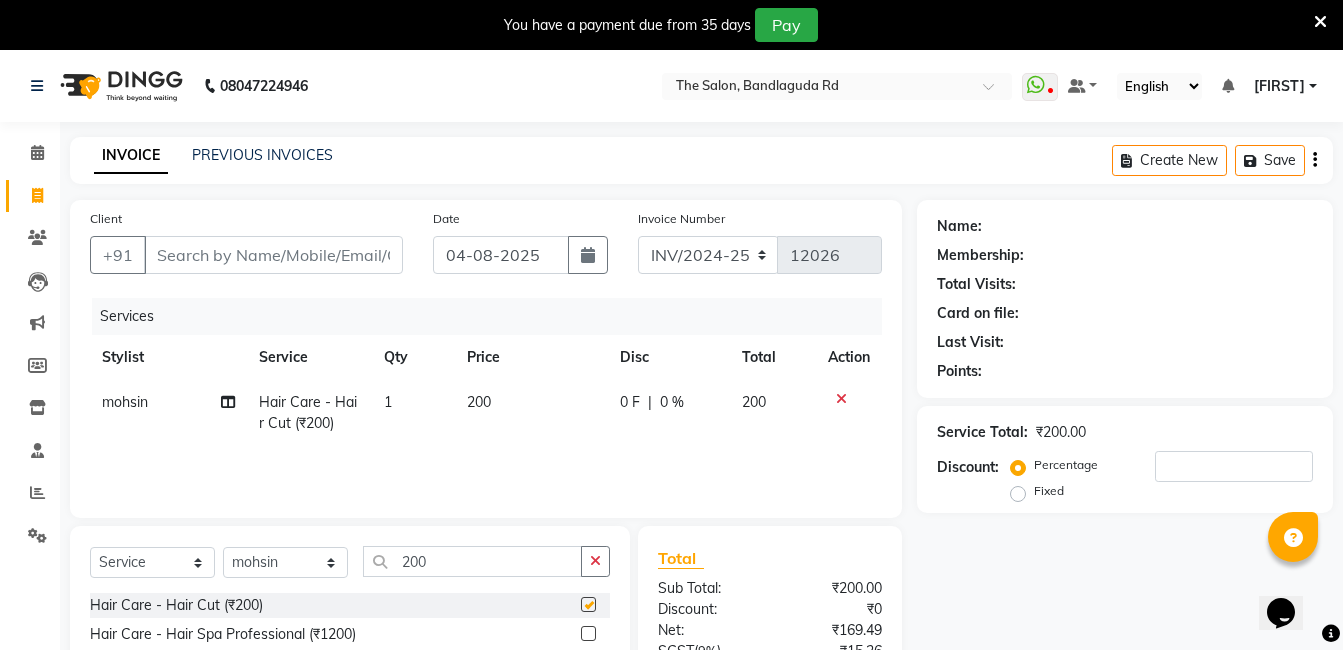 checkbox on "false" 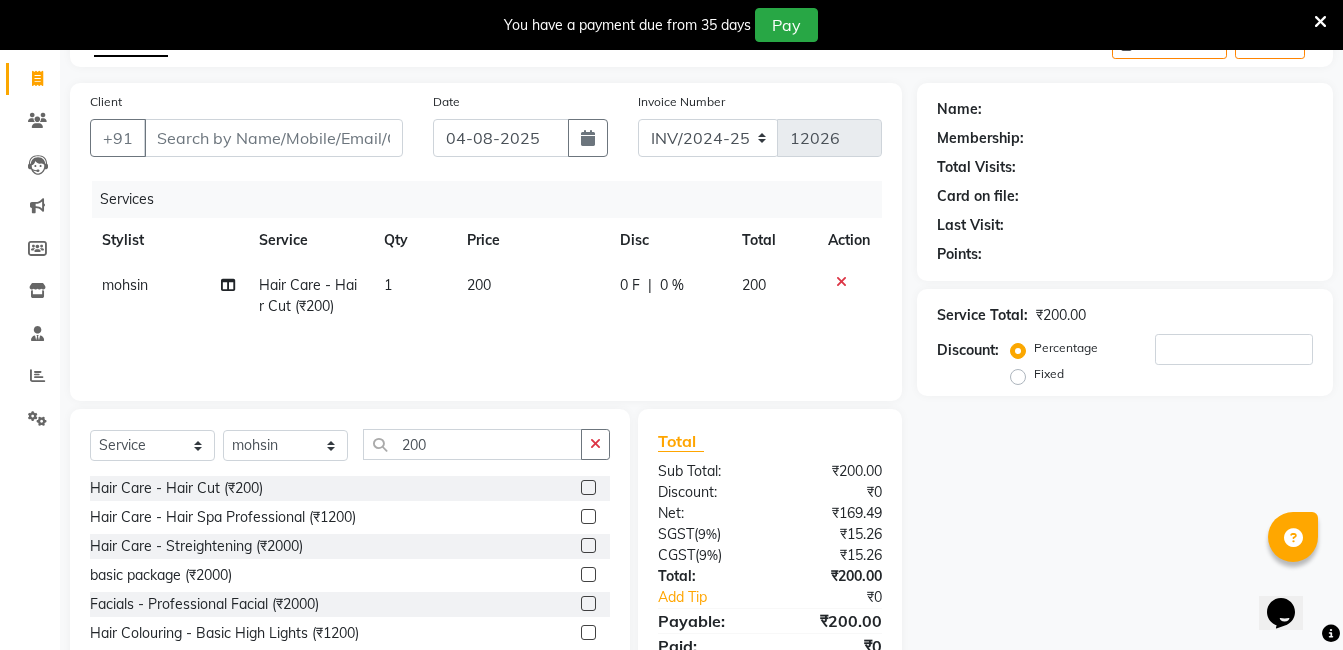 scroll, scrollTop: 1, scrollLeft: 0, axis: vertical 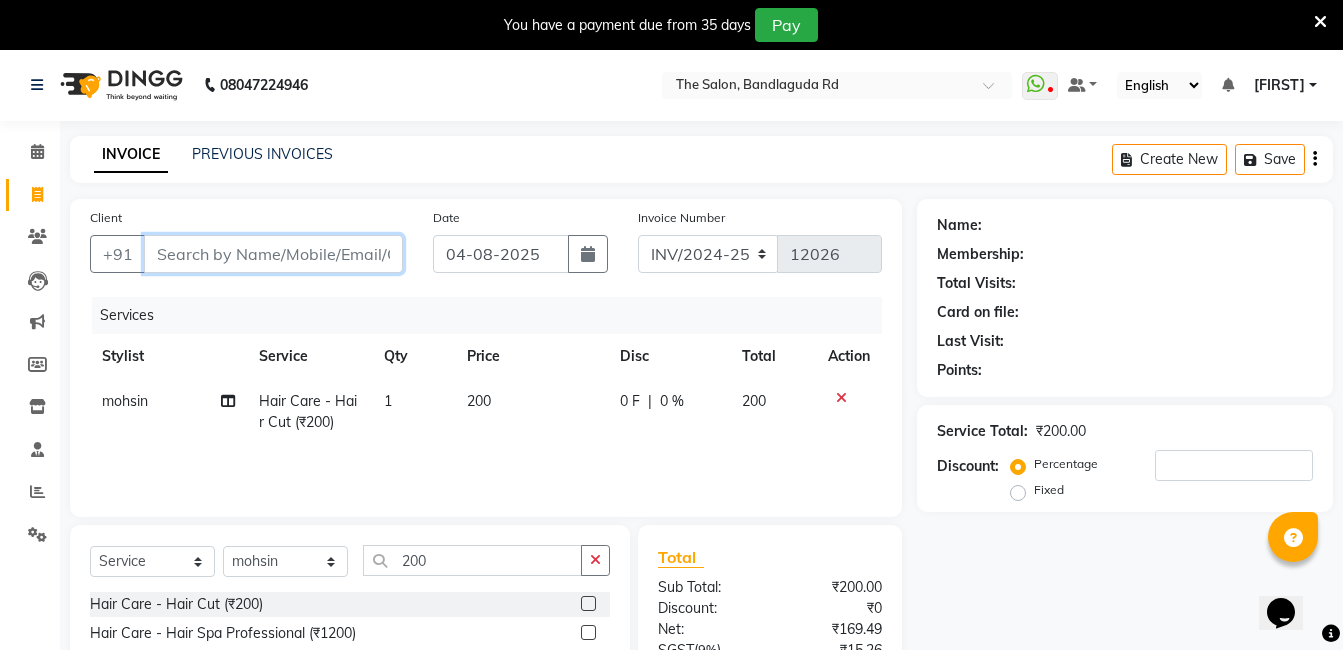 click on "Client" at bounding box center (273, 254) 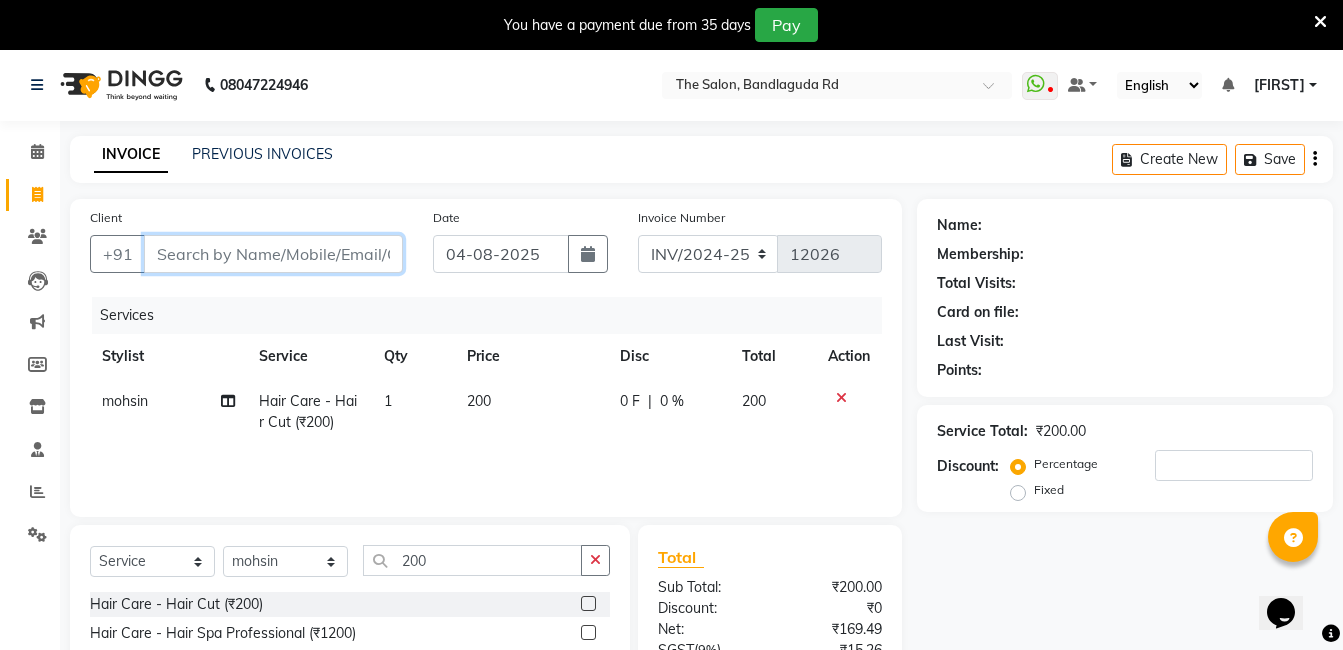 type on "9" 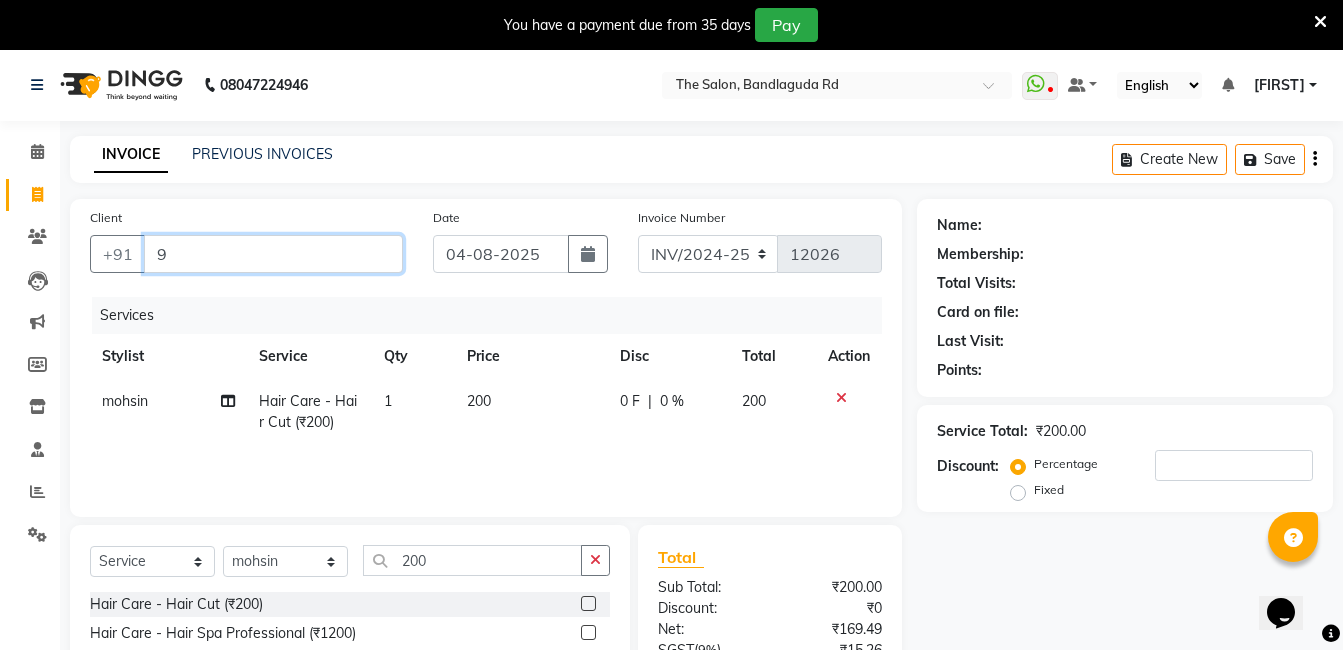 type on "0" 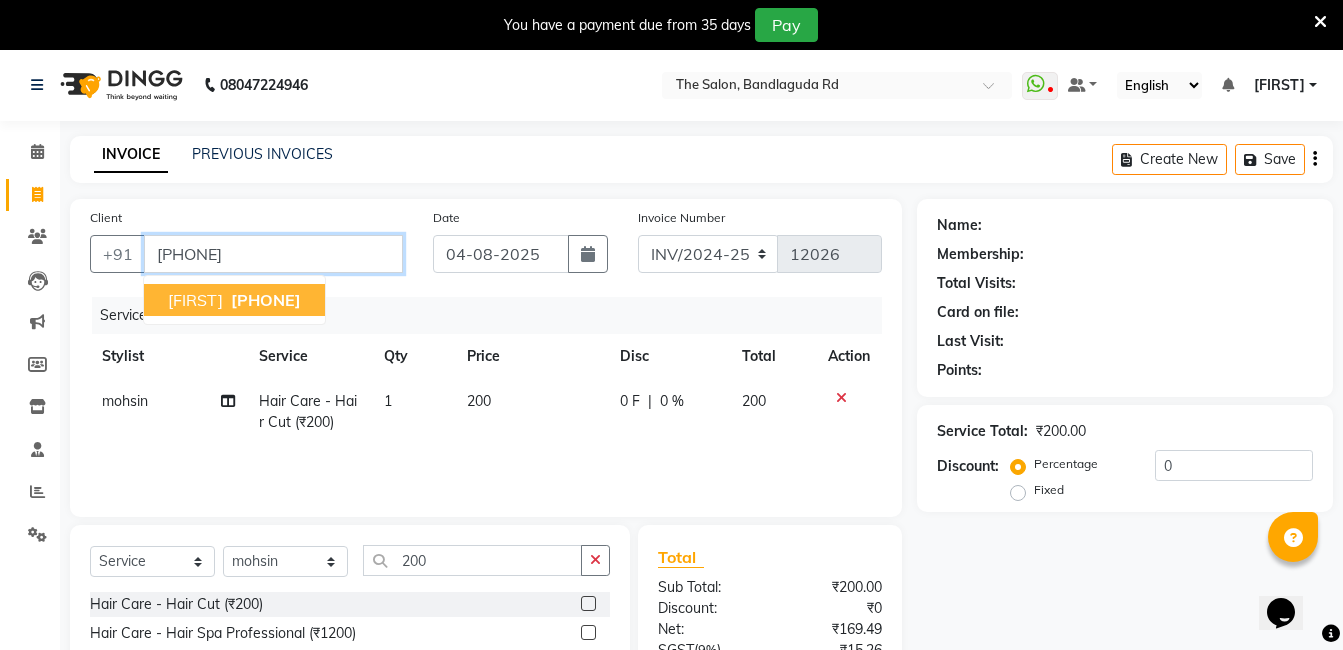 type on "[PHONE]" 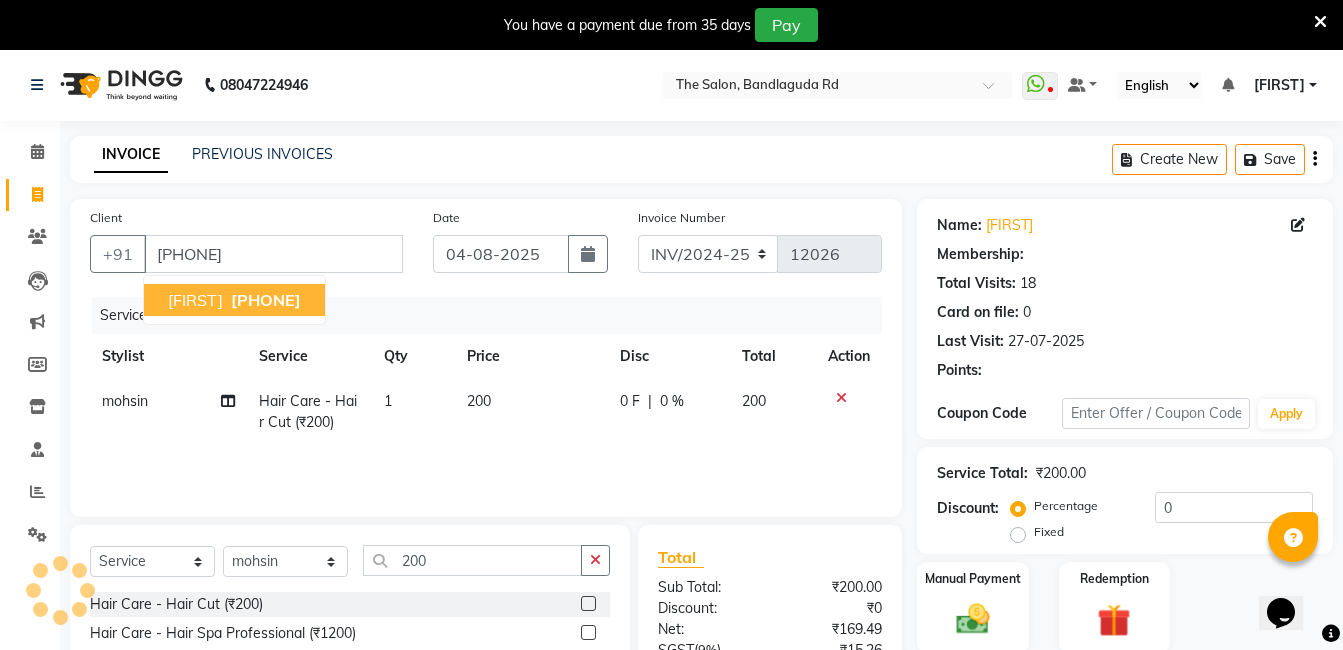 select on "2: Object" 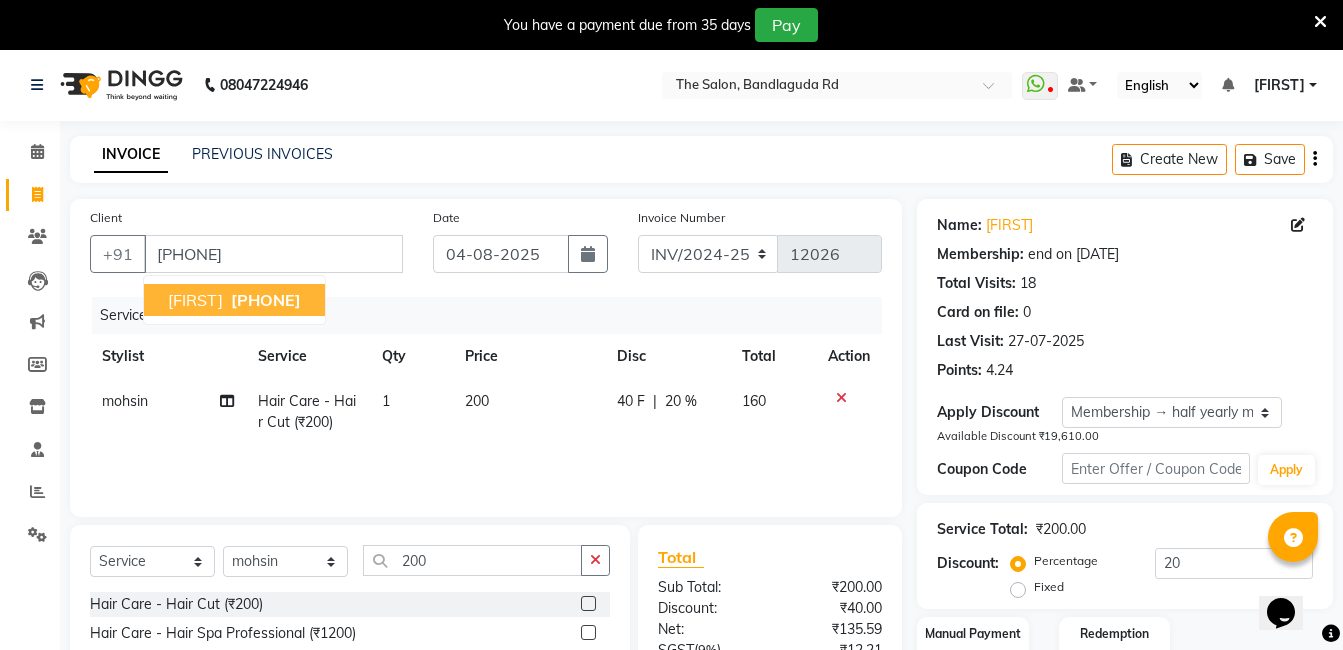 click on "[FIRST]" at bounding box center (195, 300) 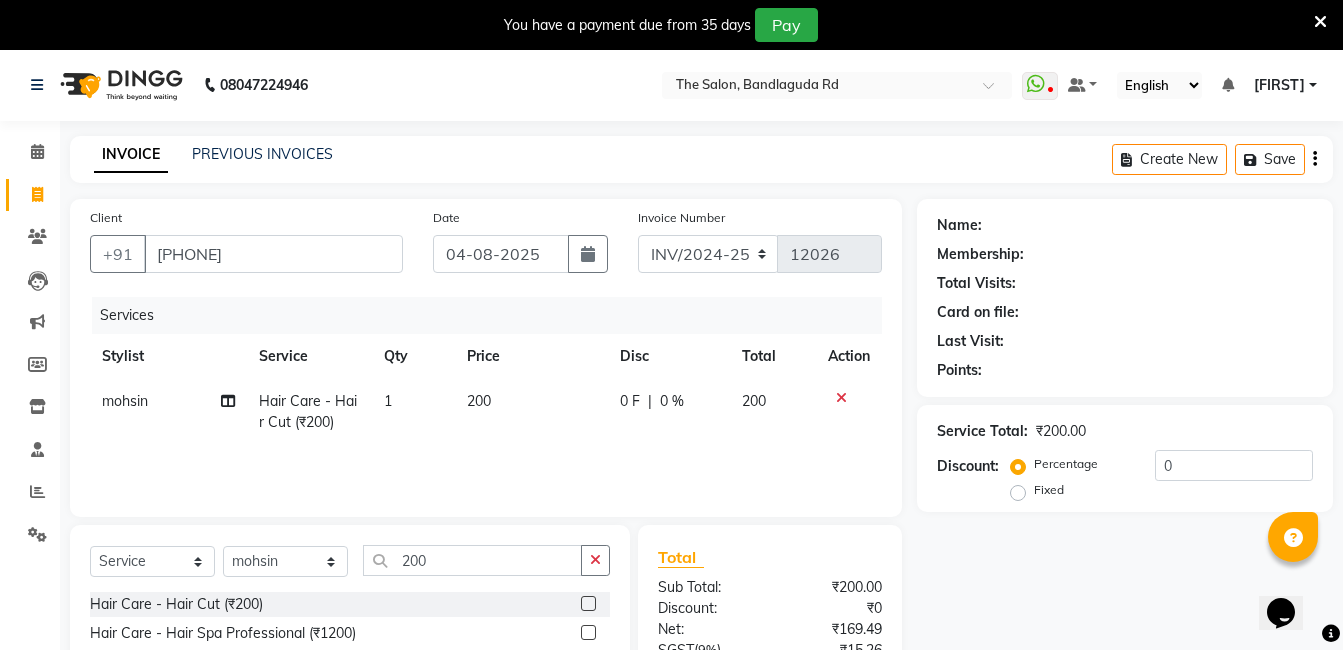 select on "2: Object" 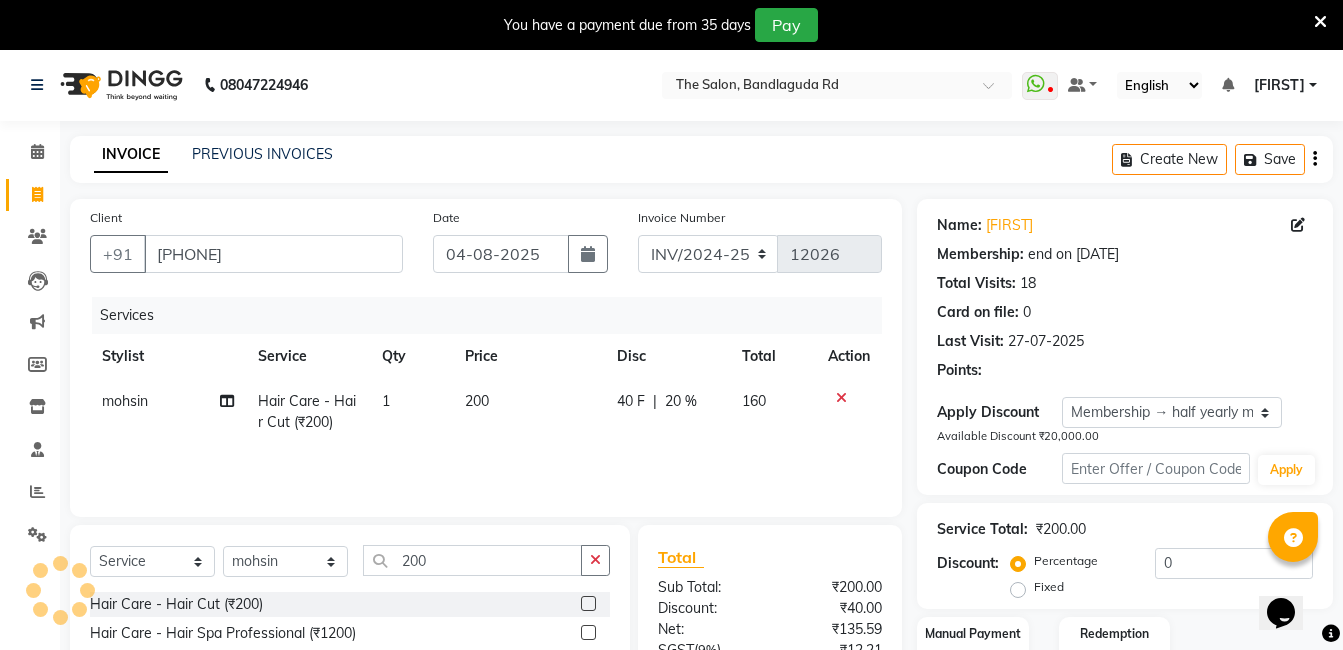 type on "20" 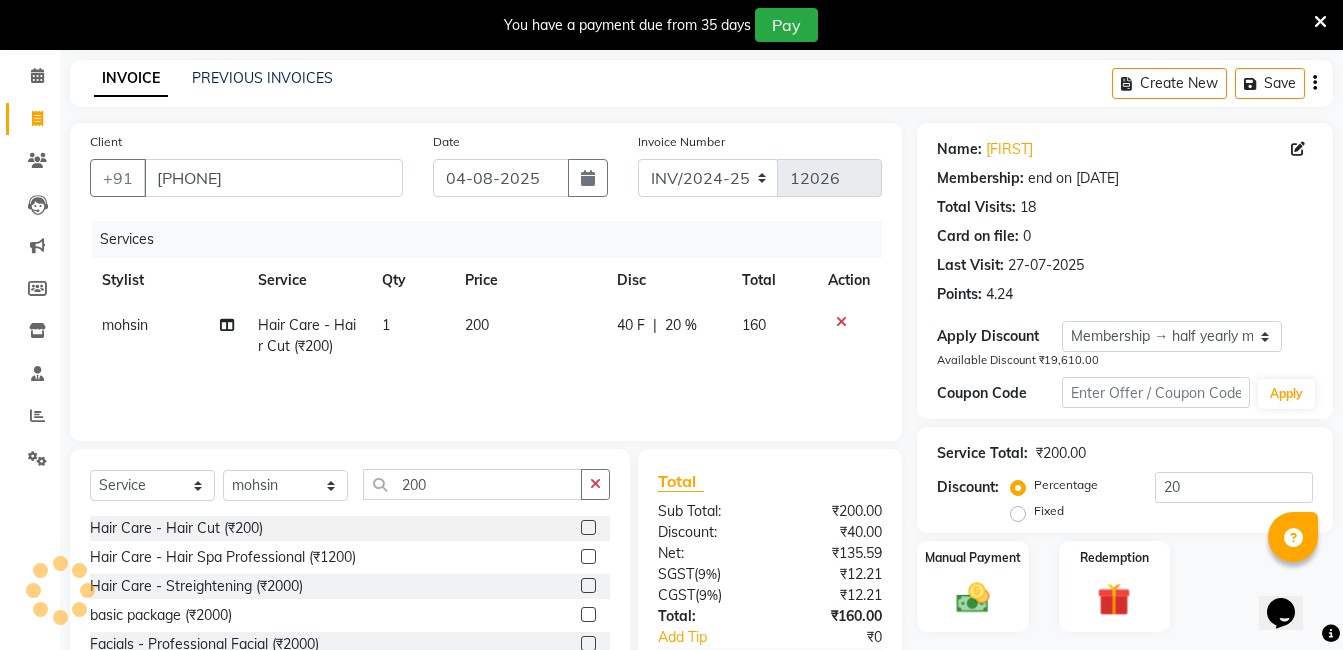 scroll, scrollTop: 201, scrollLeft: 0, axis: vertical 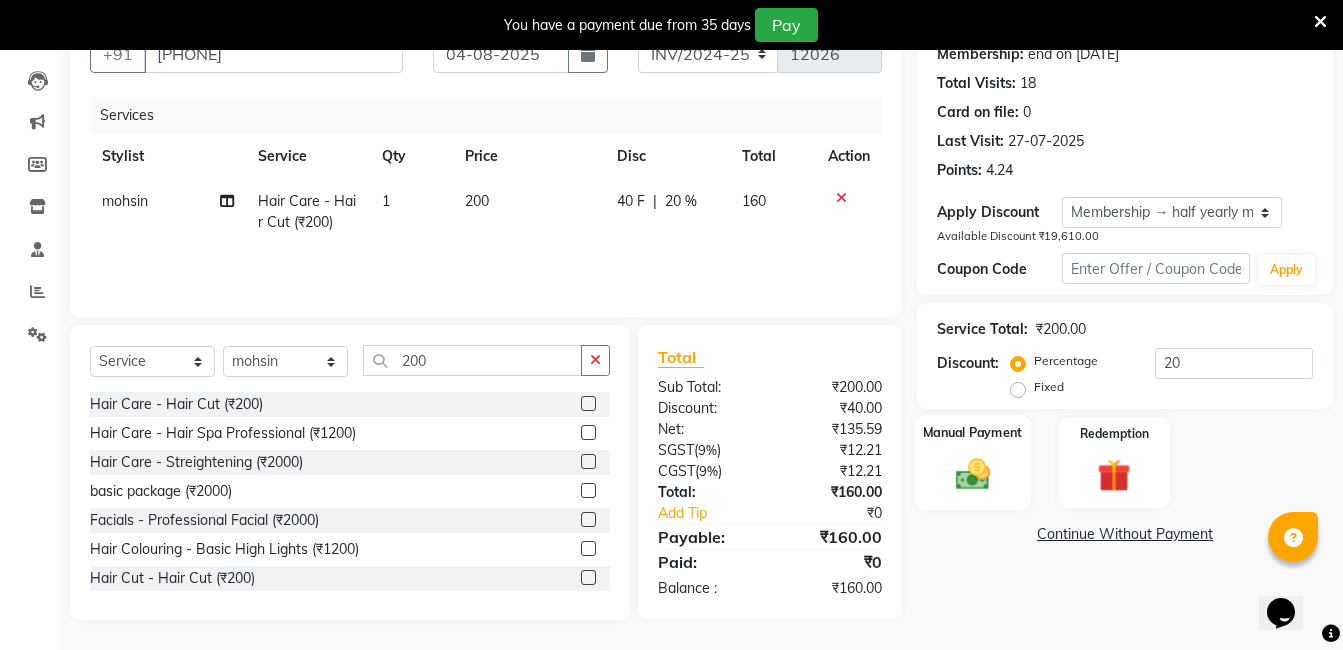 click 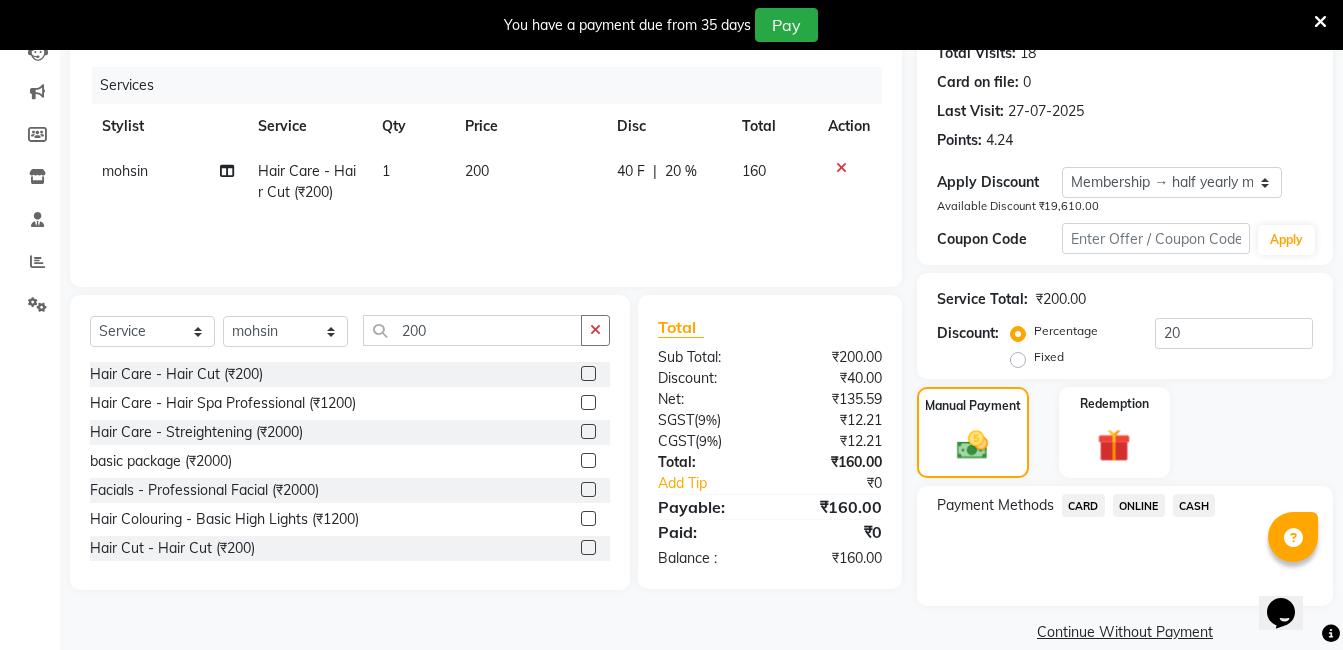 scroll, scrollTop: 258, scrollLeft: 0, axis: vertical 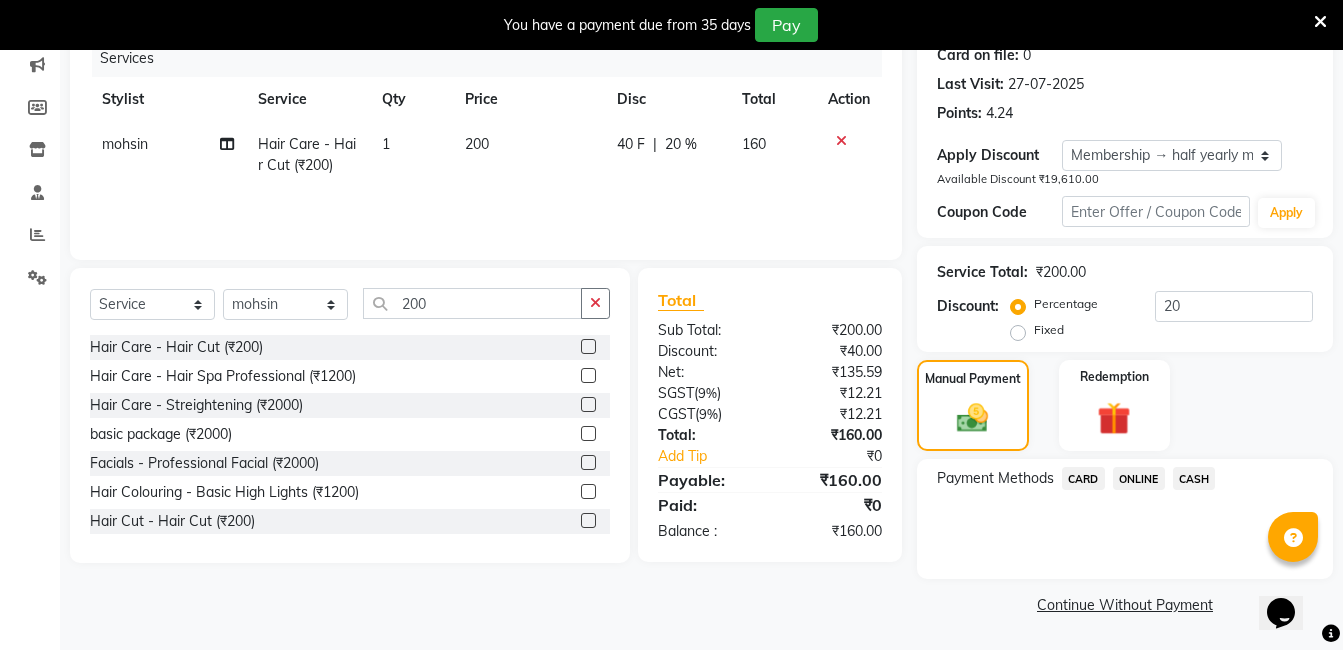 click on "ONLINE" 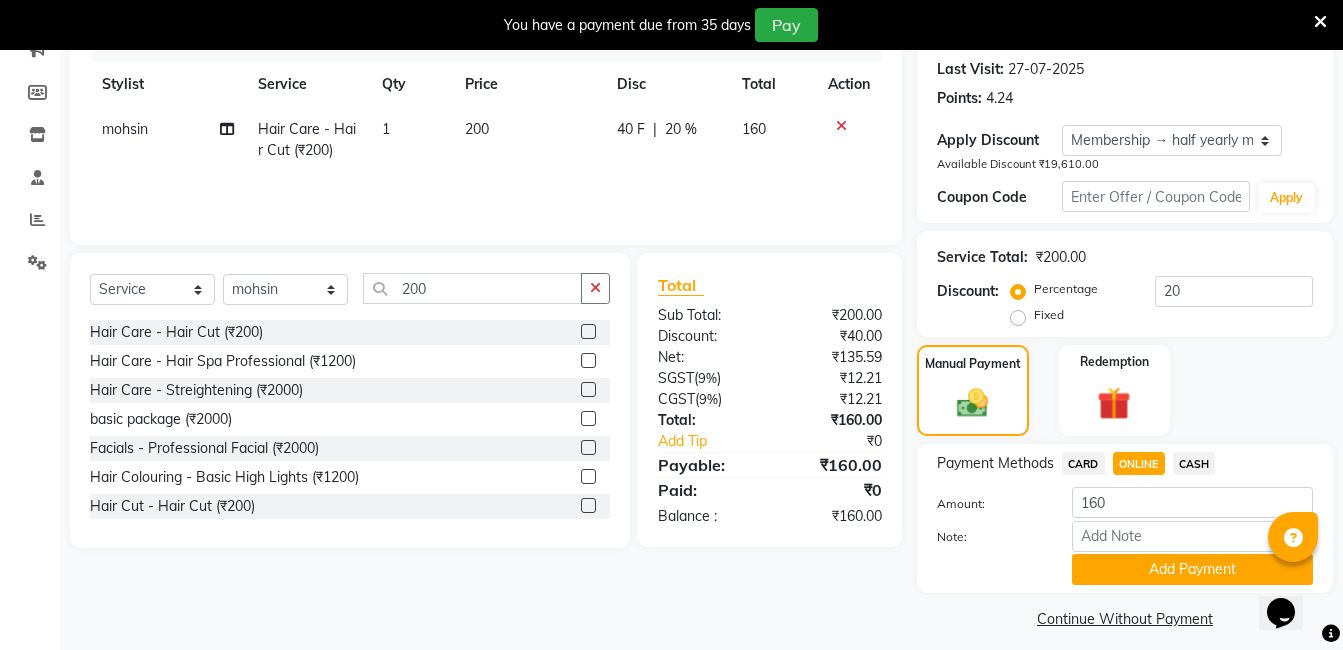 scroll, scrollTop: 287, scrollLeft: 0, axis: vertical 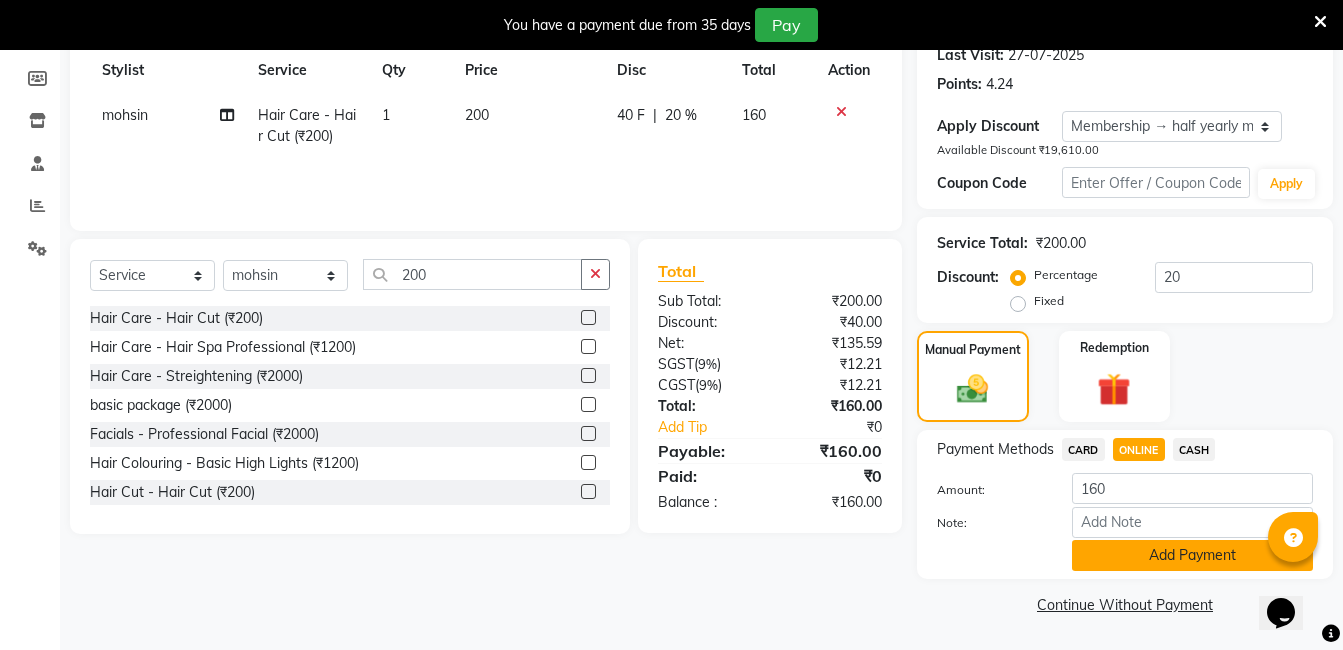 click on "Add Payment" 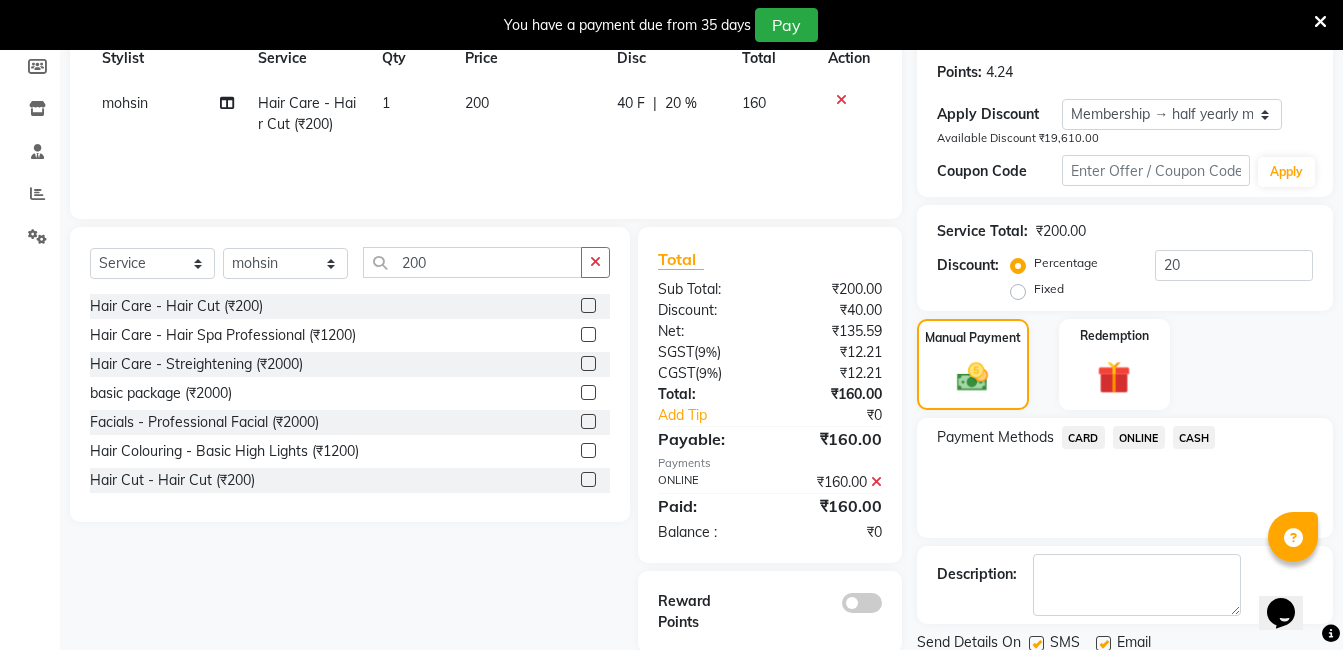 scroll, scrollTop: 371, scrollLeft: 0, axis: vertical 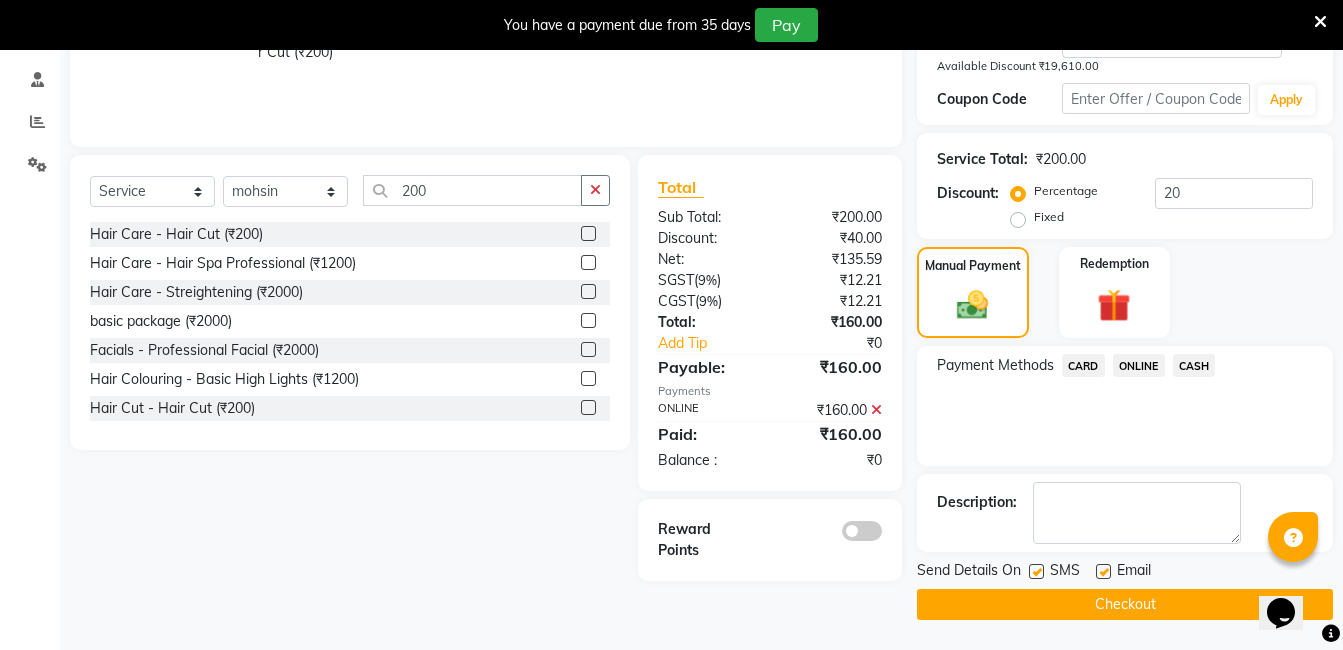 click on "Checkout" 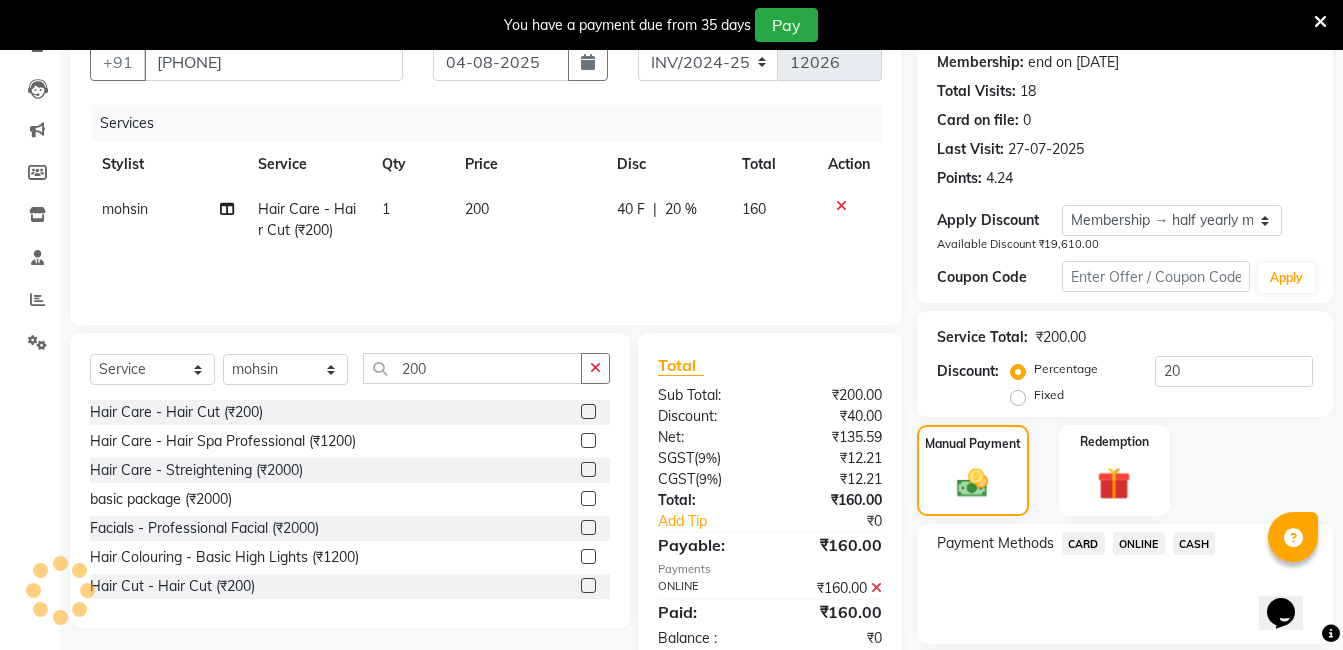 scroll, scrollTop: 0, scrollLeft: 0, axis: both 